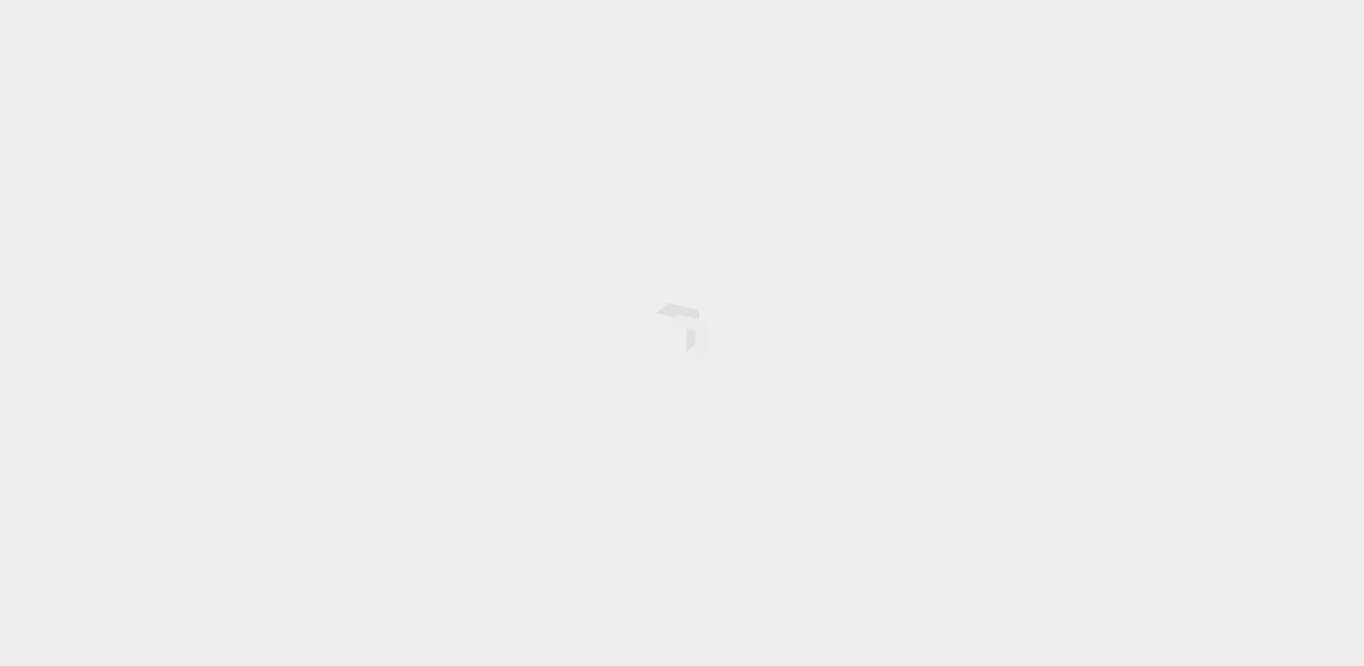 scroll, scrollTop: 0, scrollLeft: 0, axis: both 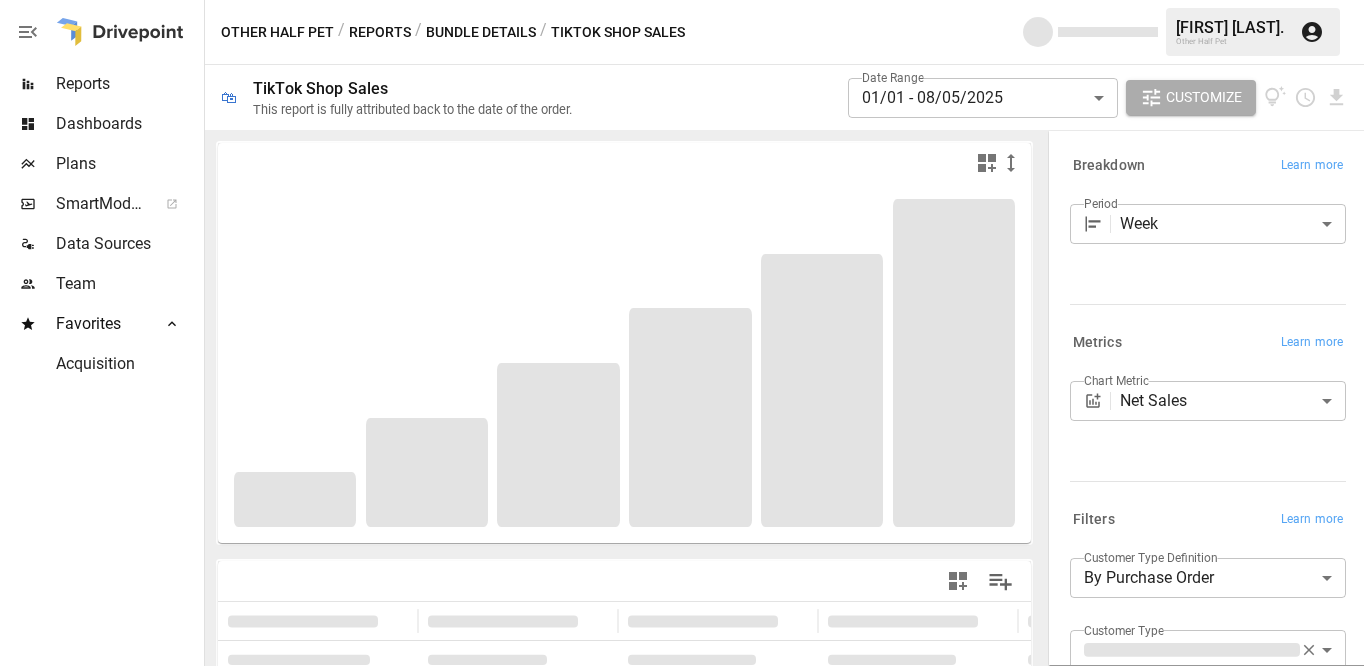 click on "**********" at bounding box center [682, 0] 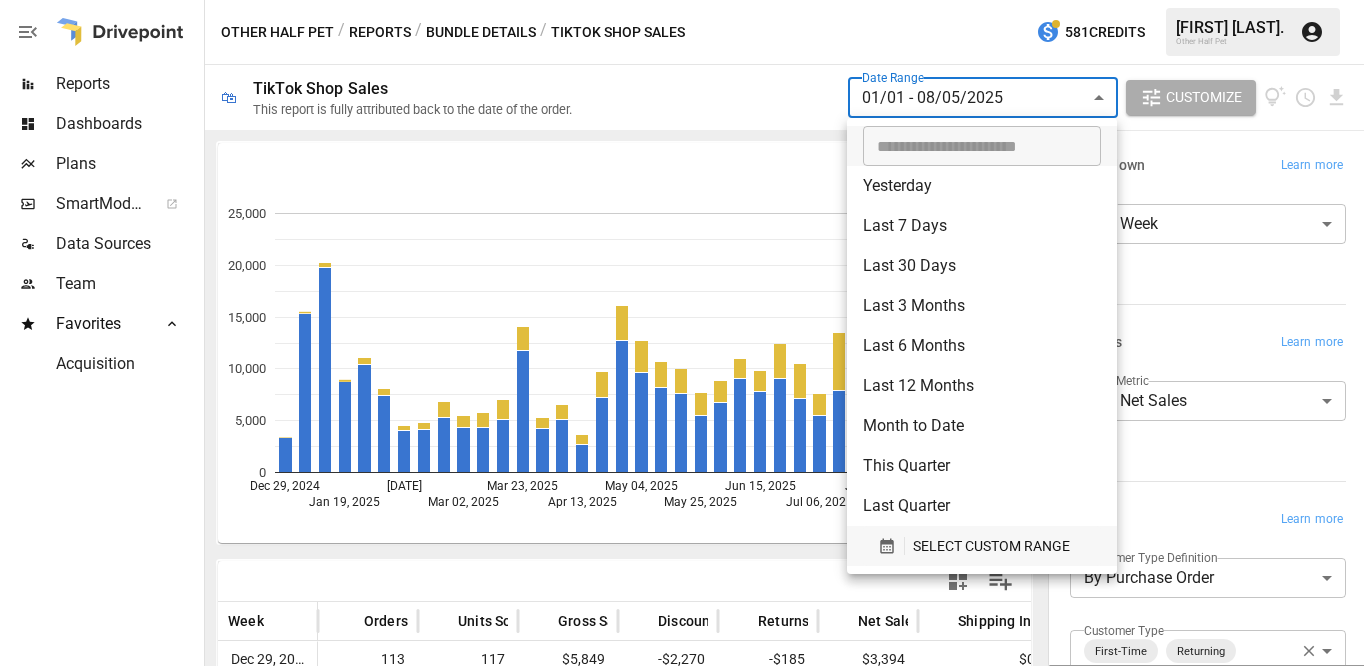 click on "SELECT CUSTOM RANGE" at bounding box center [991, 546] 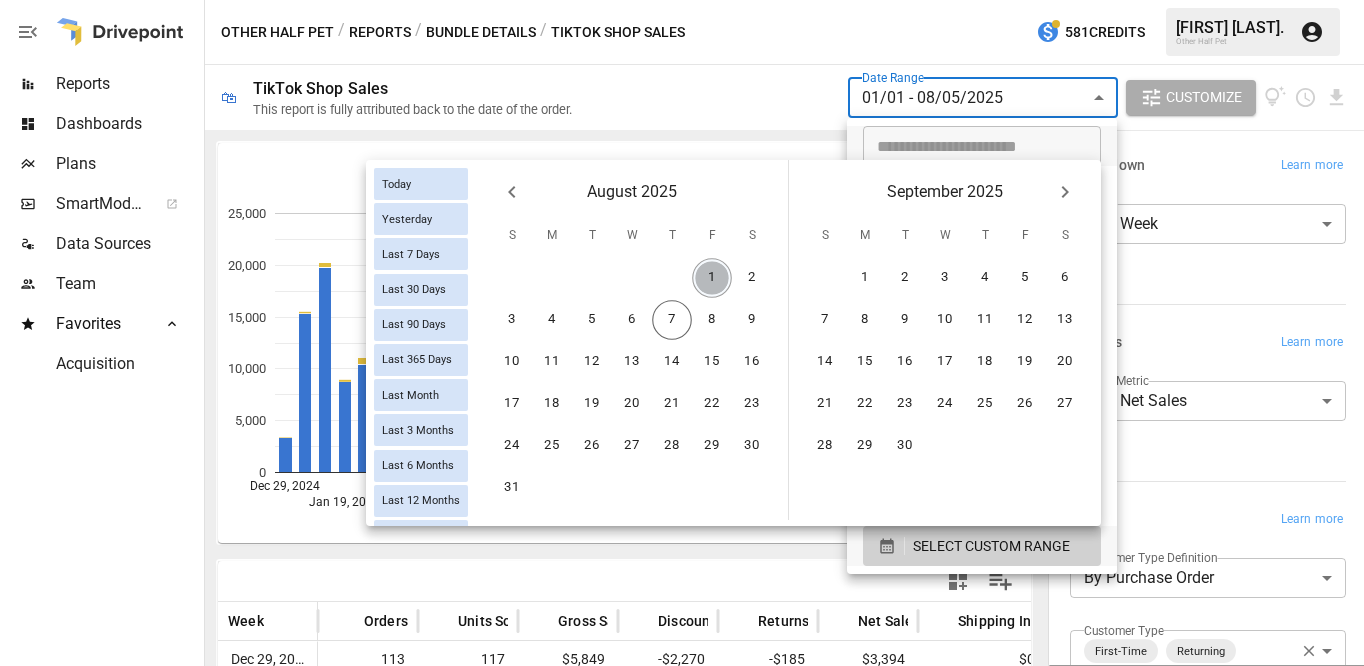 click on "1" at bounding box center (712, 278) 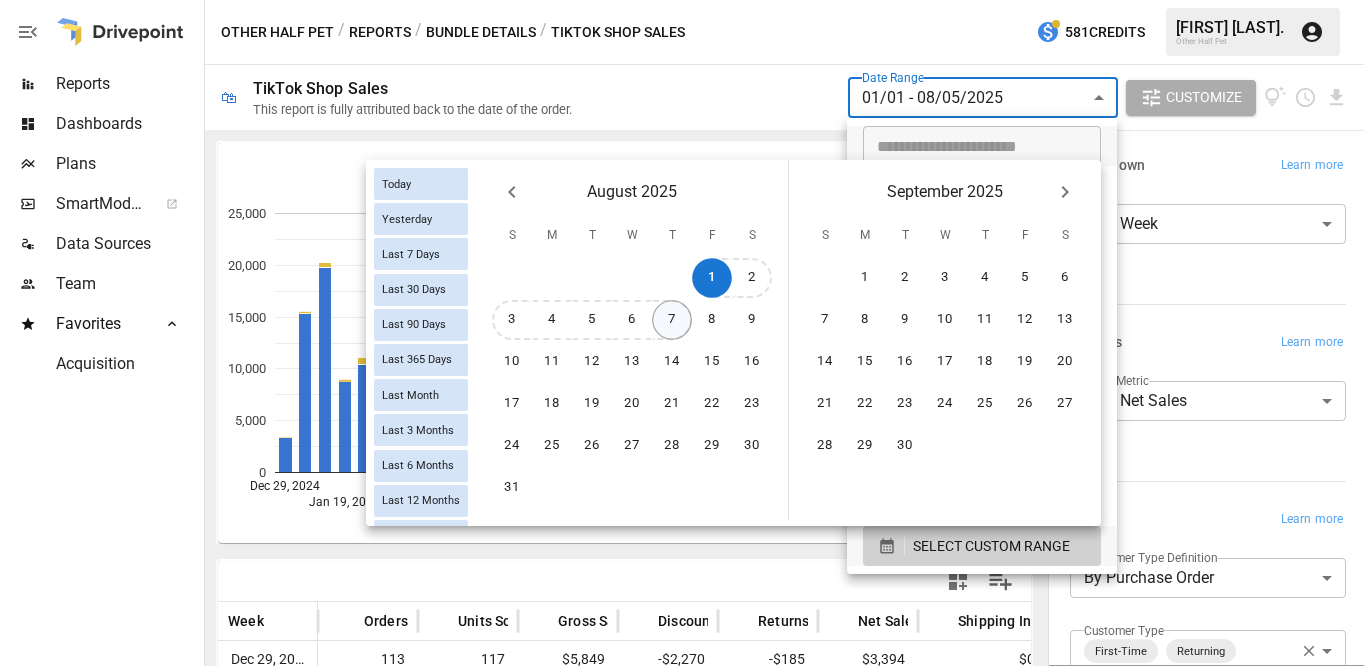 click on "7" at bounding box center [672, 320] 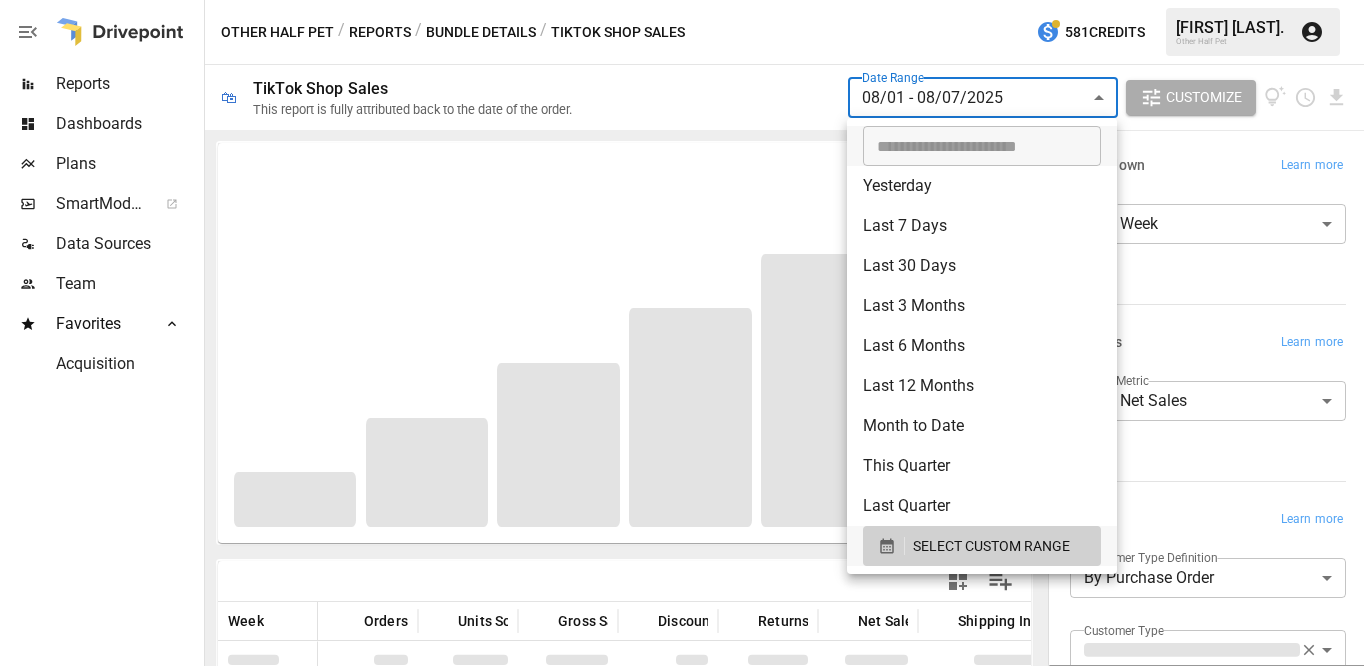 click at bounding box center (682, 333) 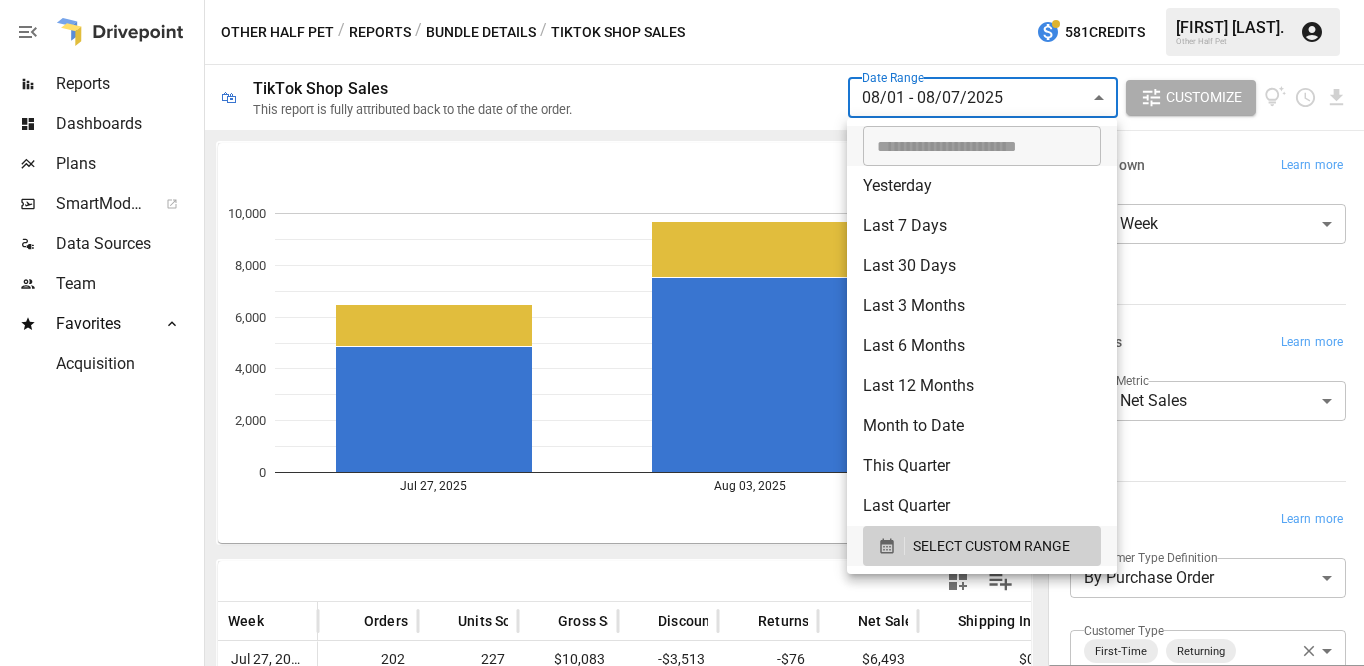 click on "**********" at bounding box center [682, 0] 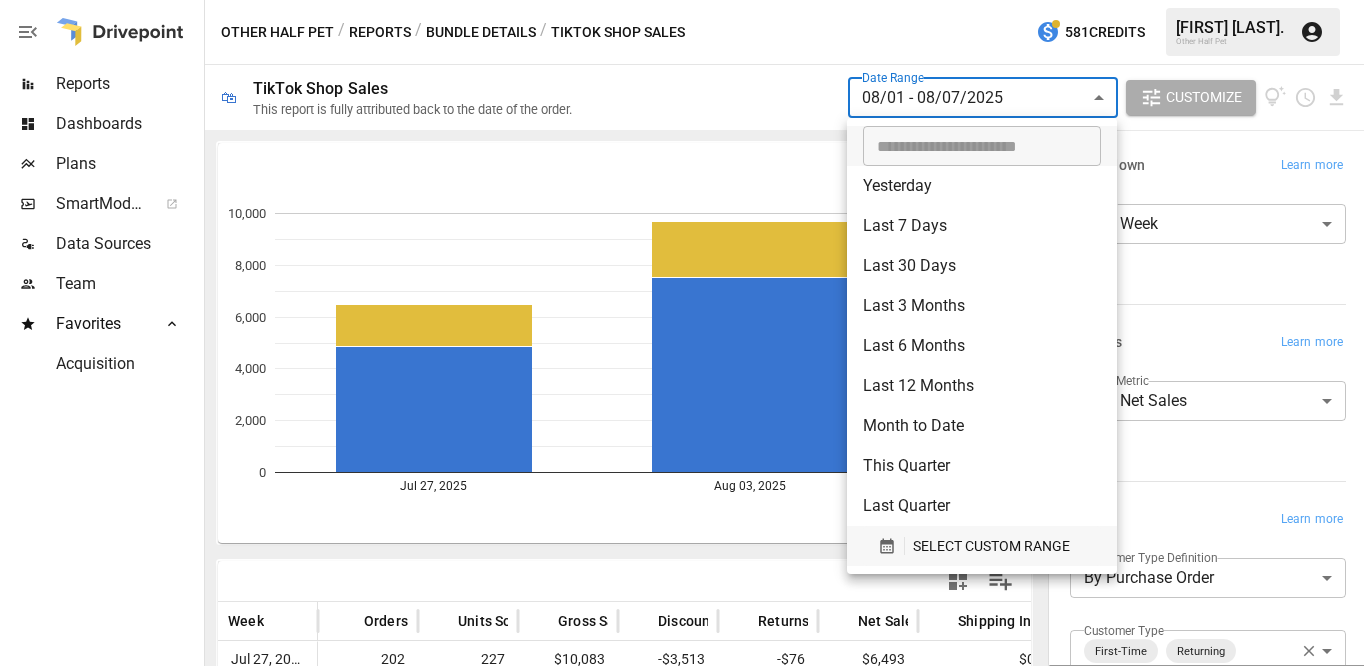 click on "SELECT CUSTOM RANGE" at bounding box center (982, 546) 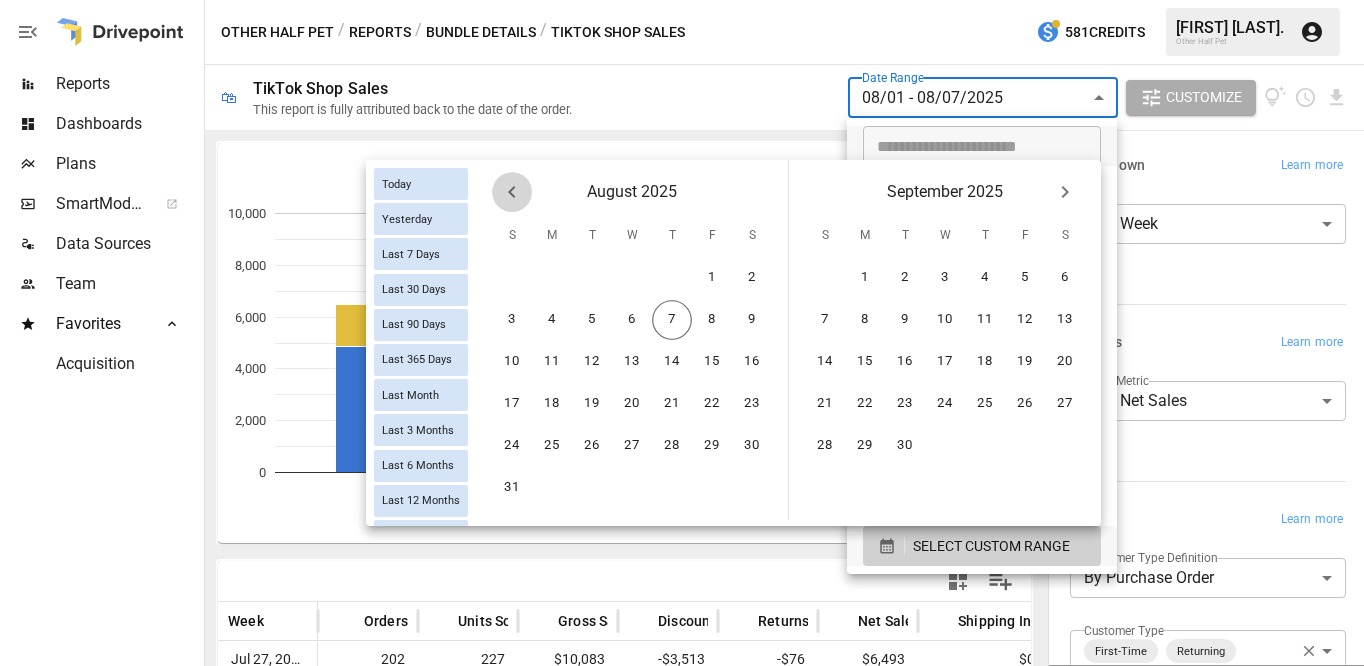 click 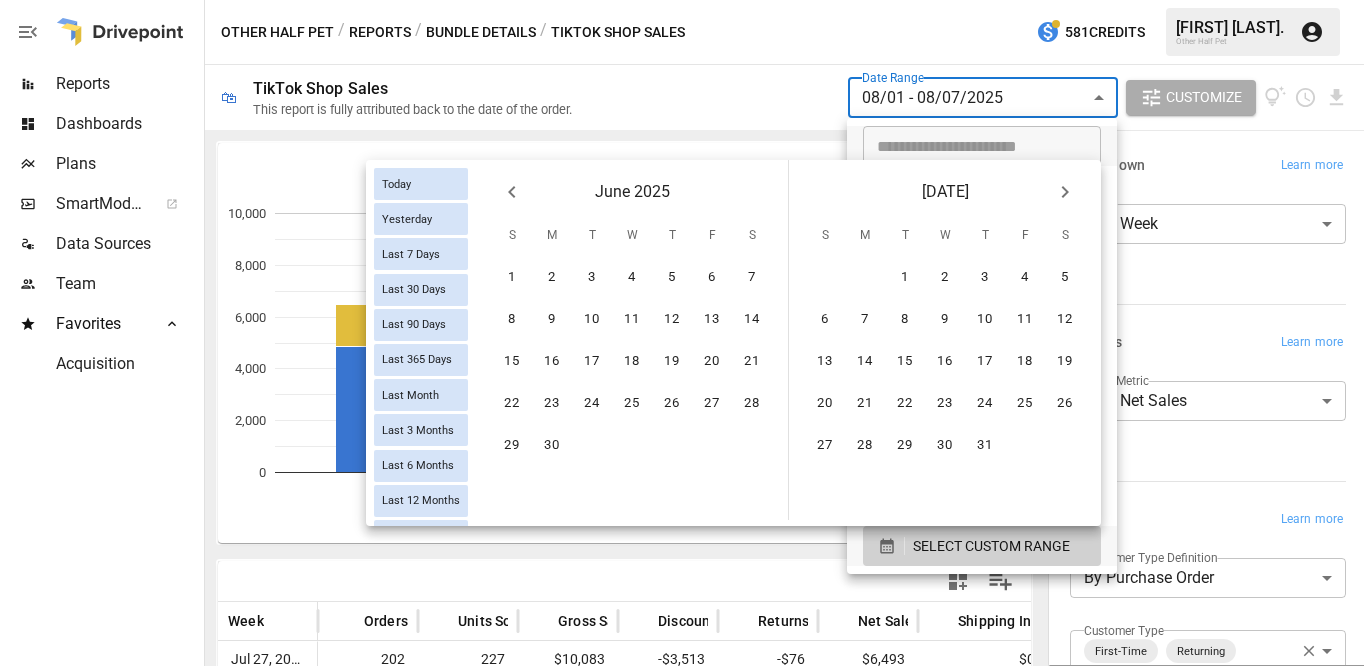 click 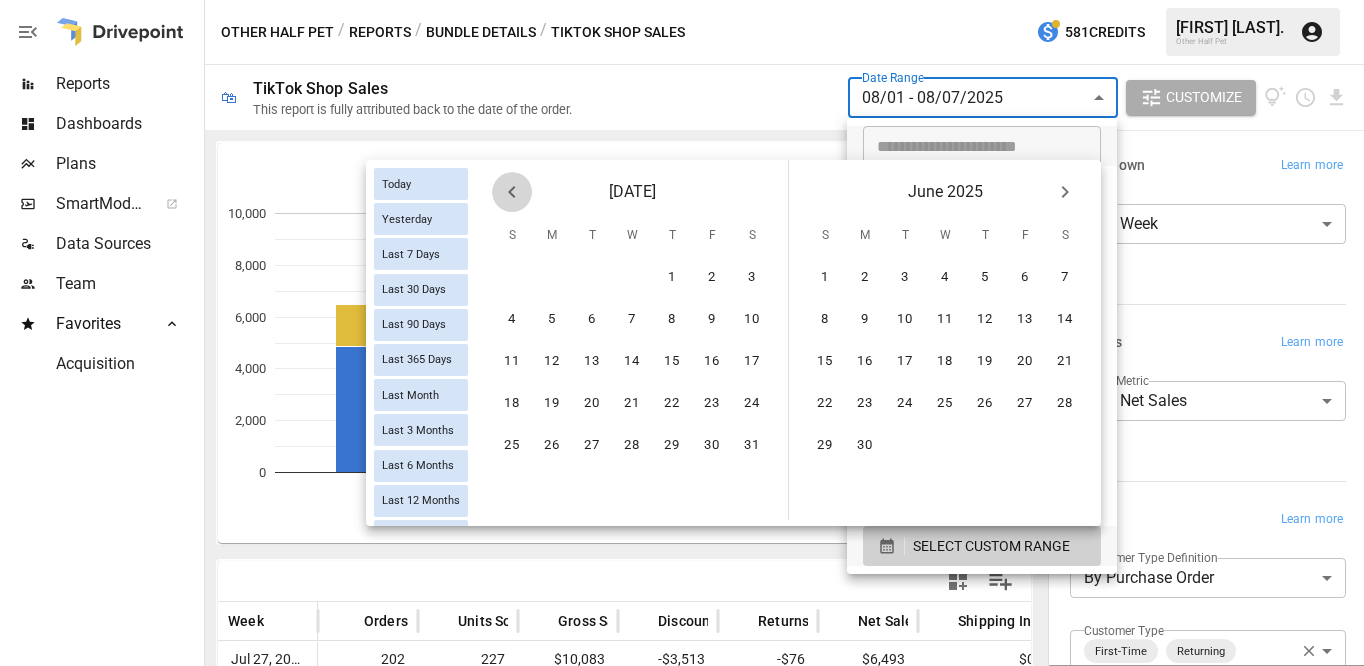 click 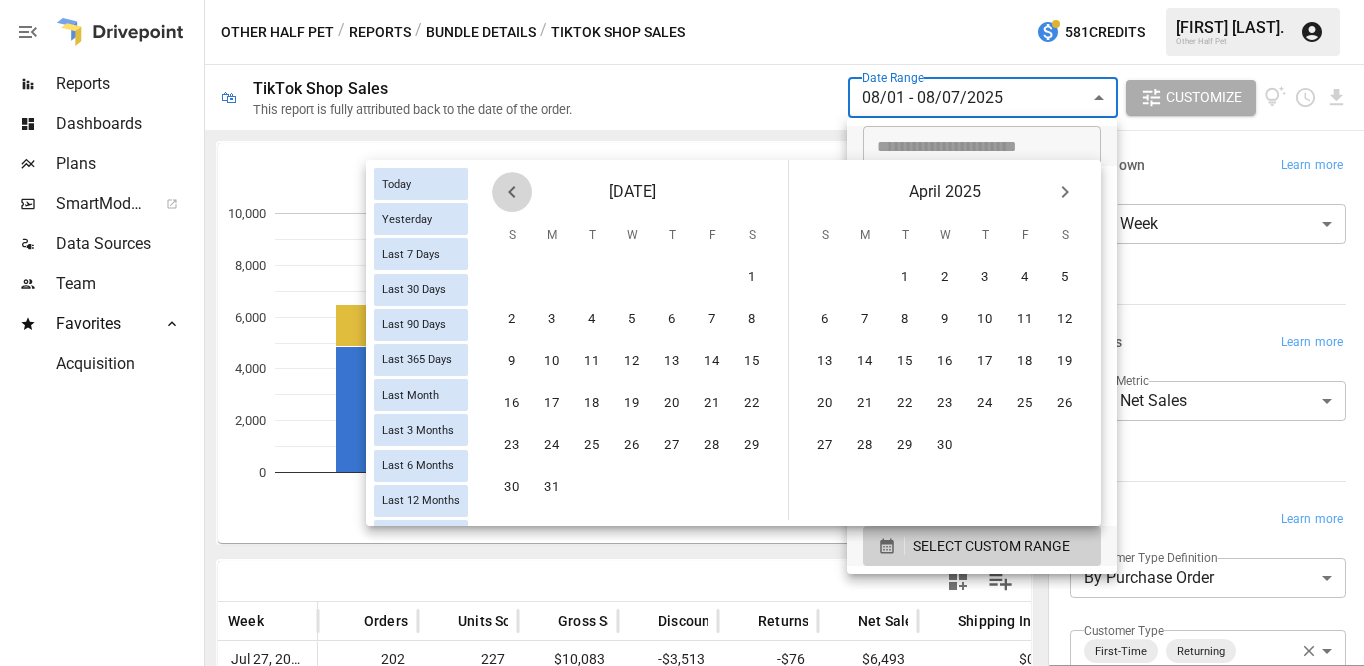 click 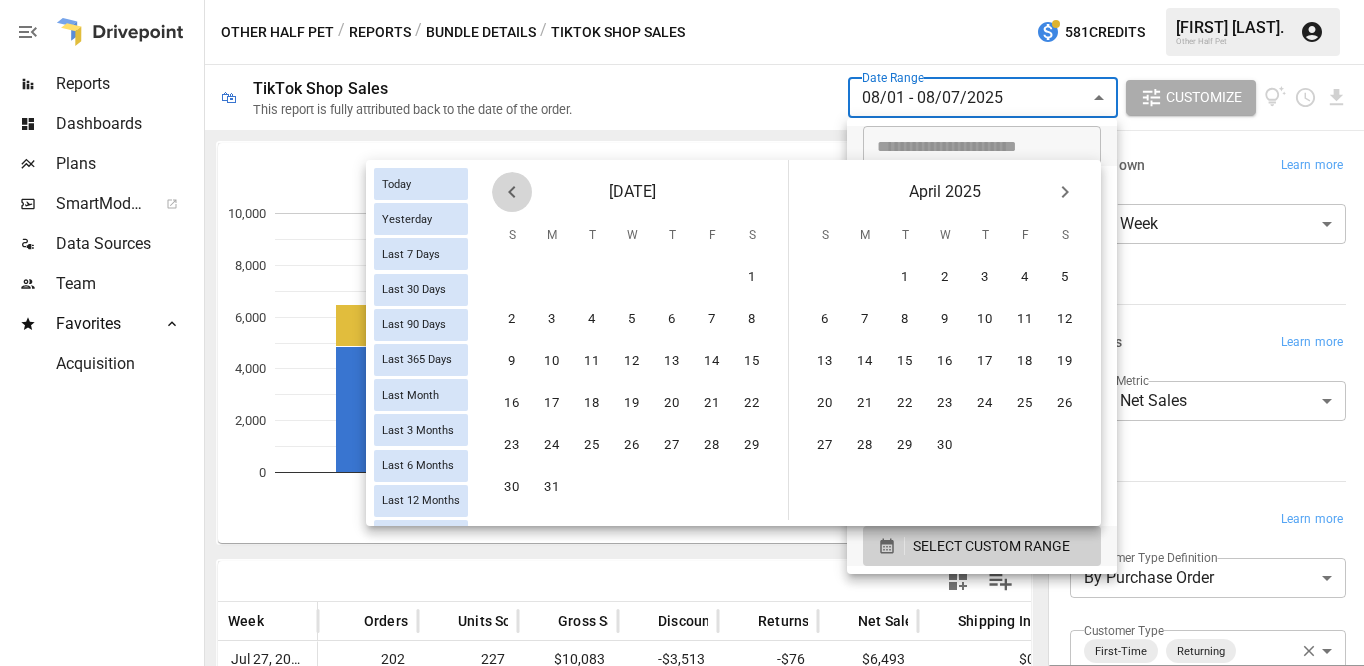 click 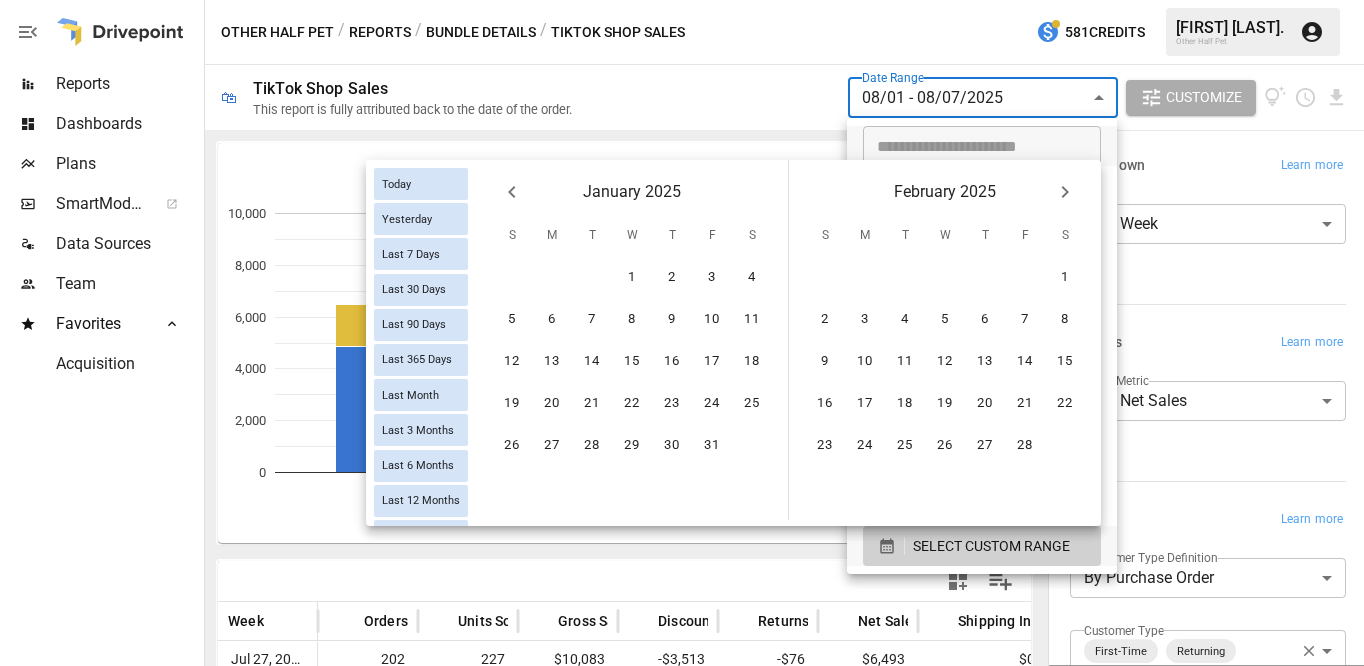 click 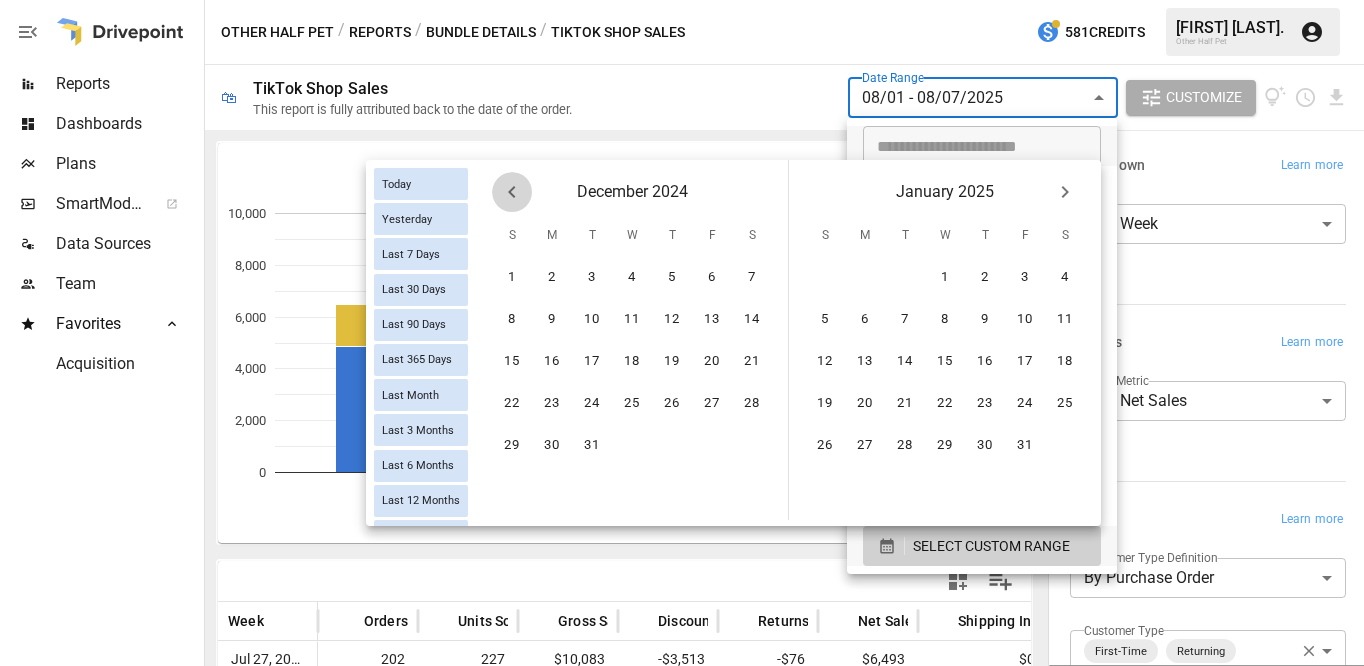 click 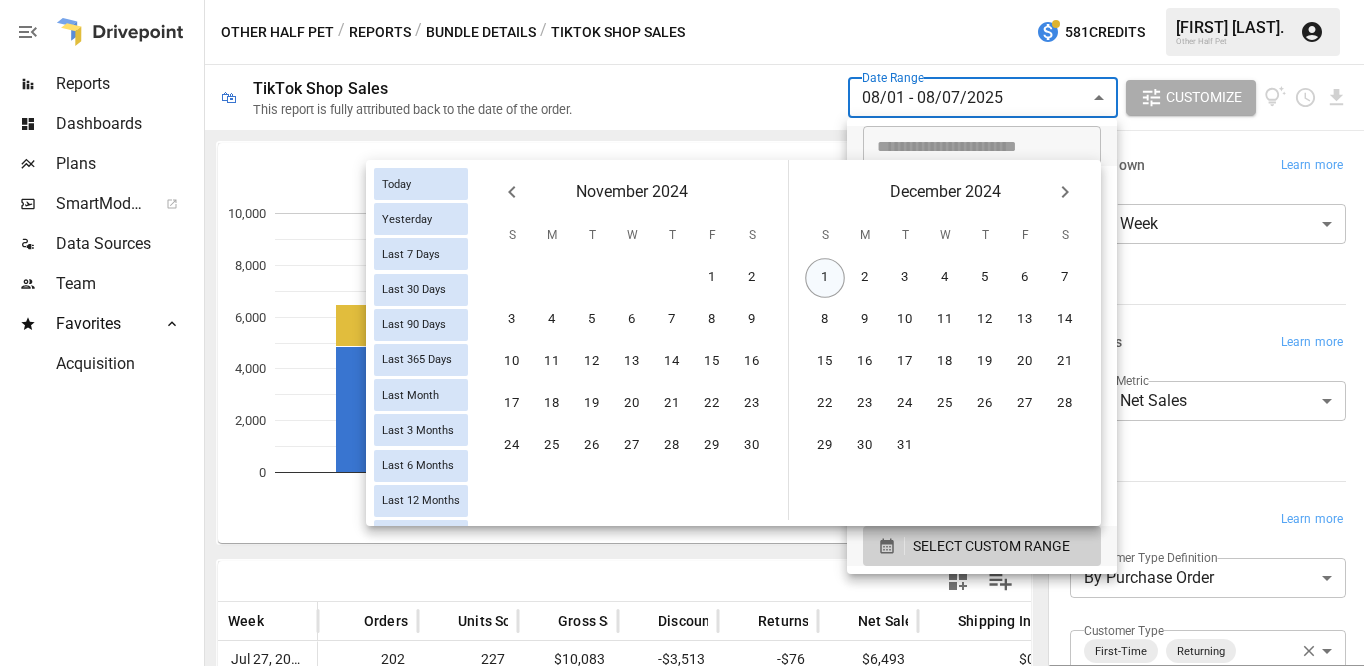 click on "1" at bounding box center (825, 278) 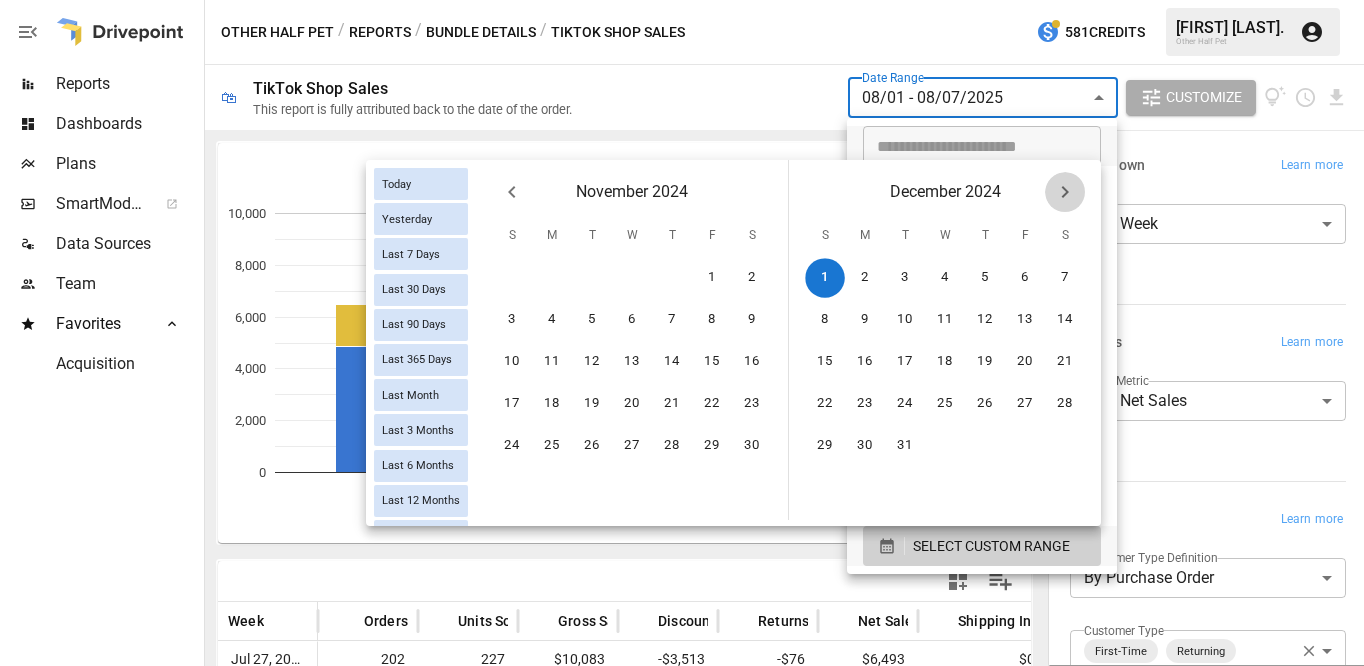click 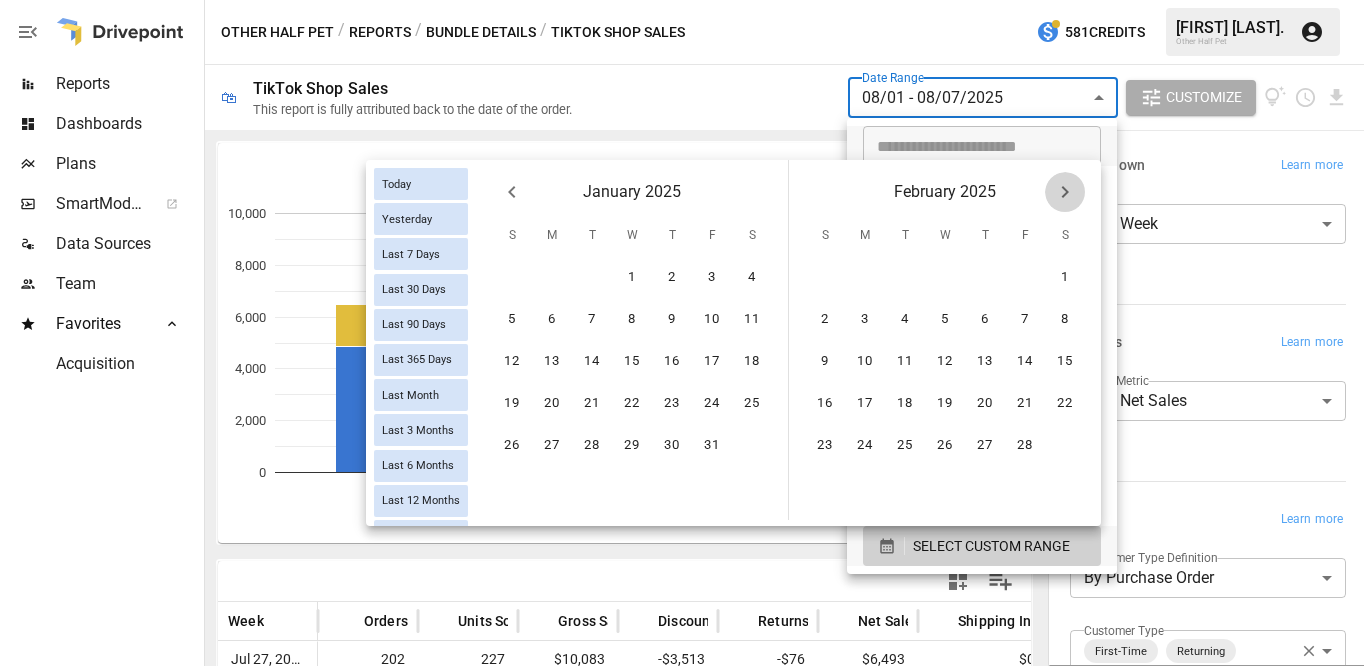 click 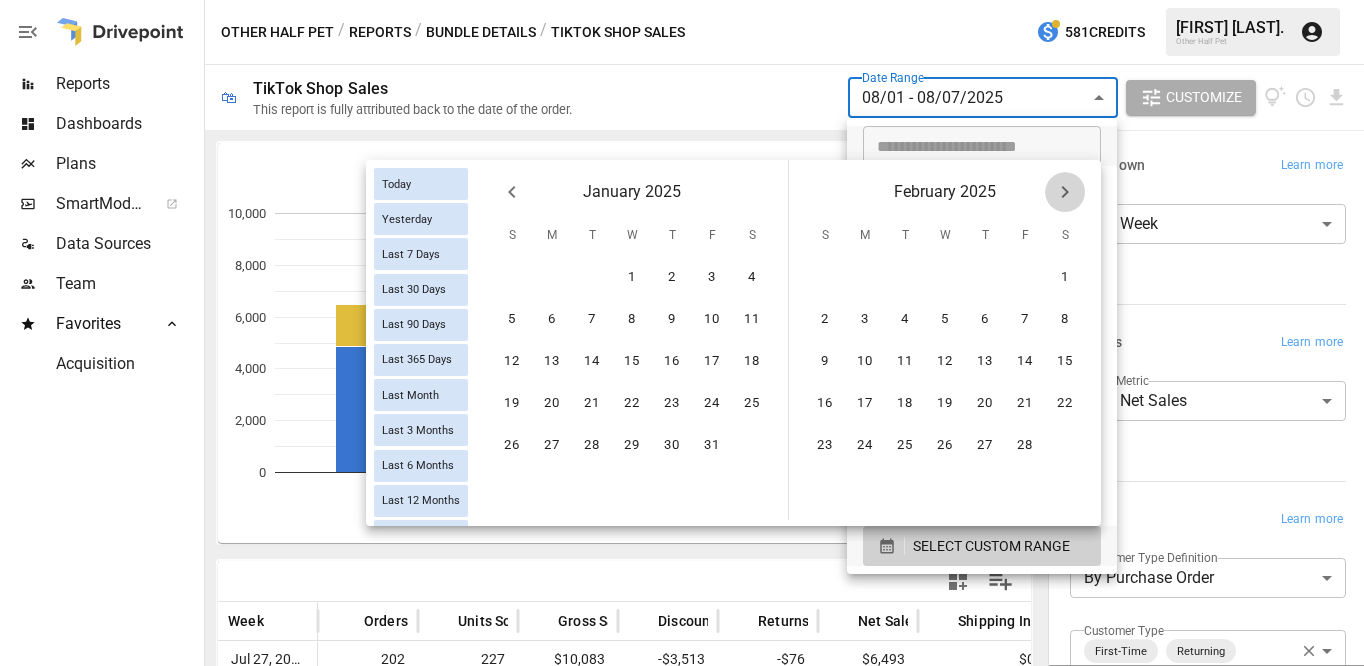 click 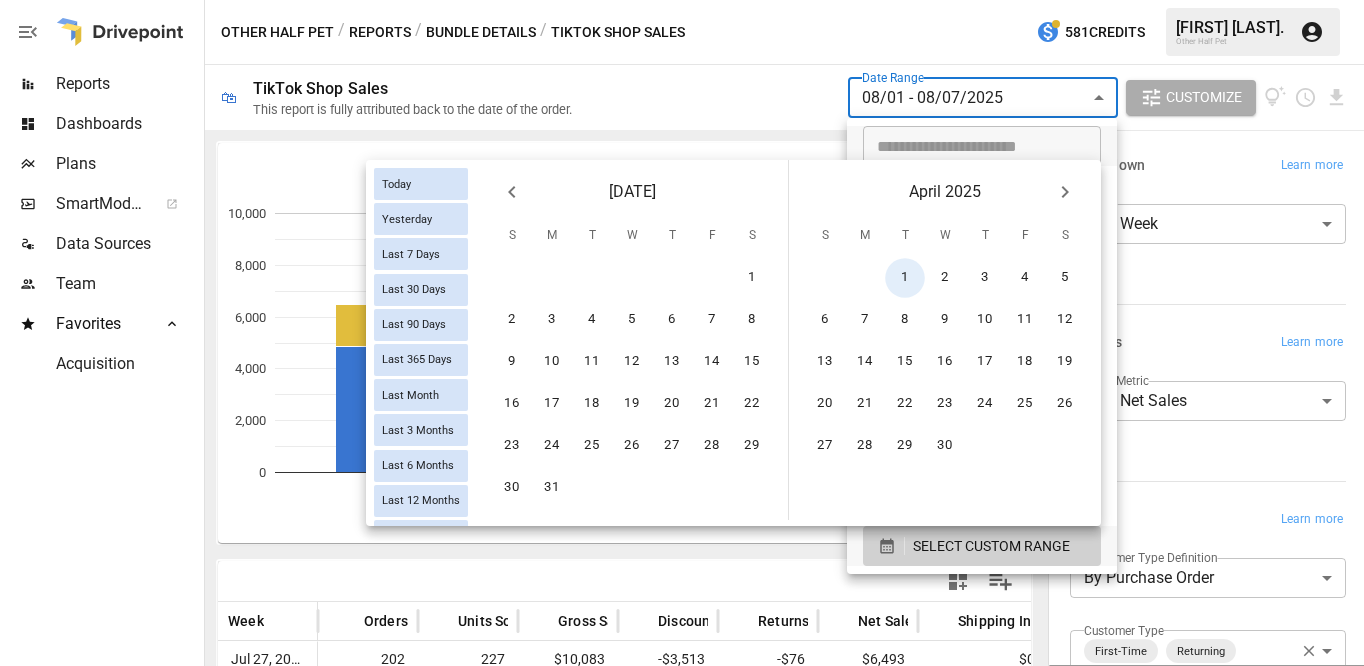 click 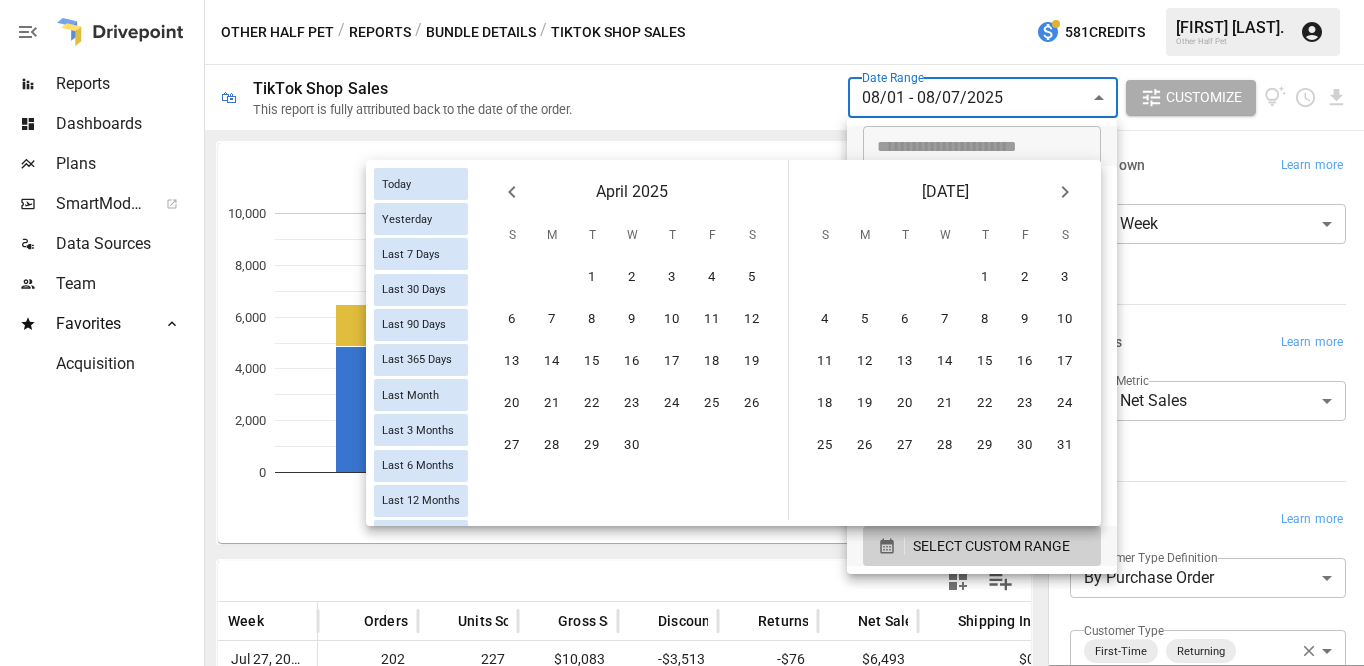 scroll, scrollTop: 0, scrollLeft: 75, axis: horizontal 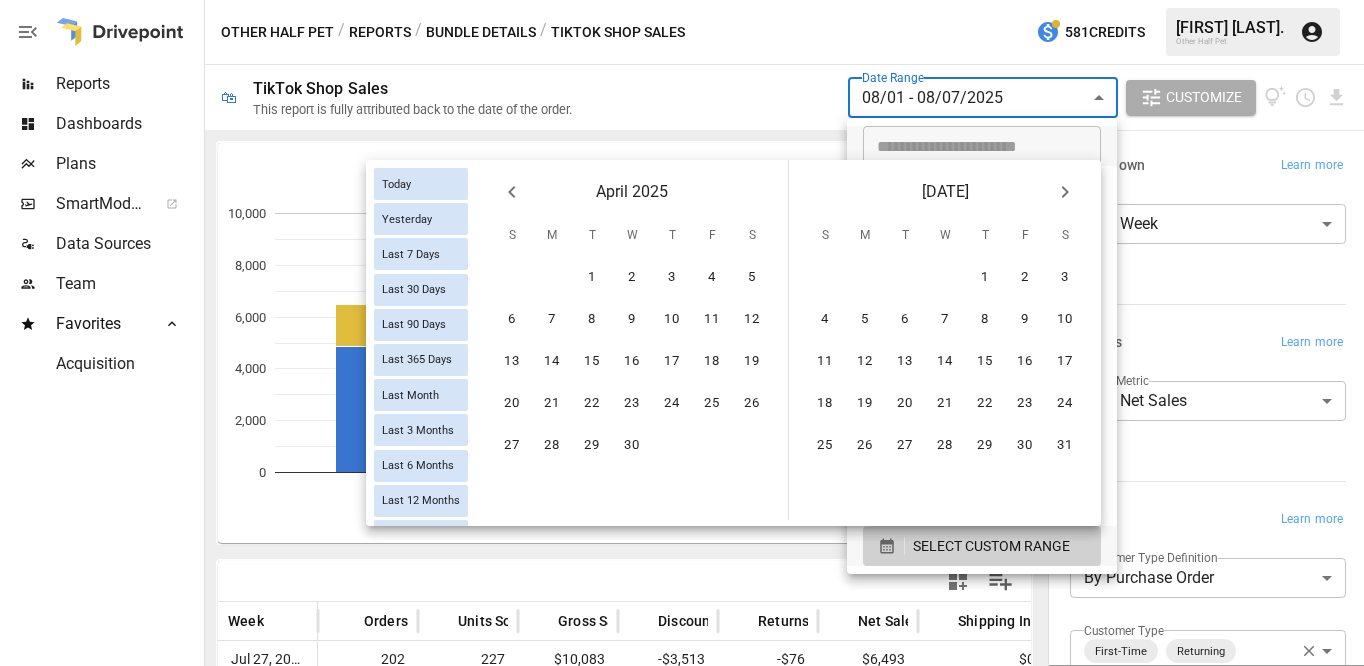 click 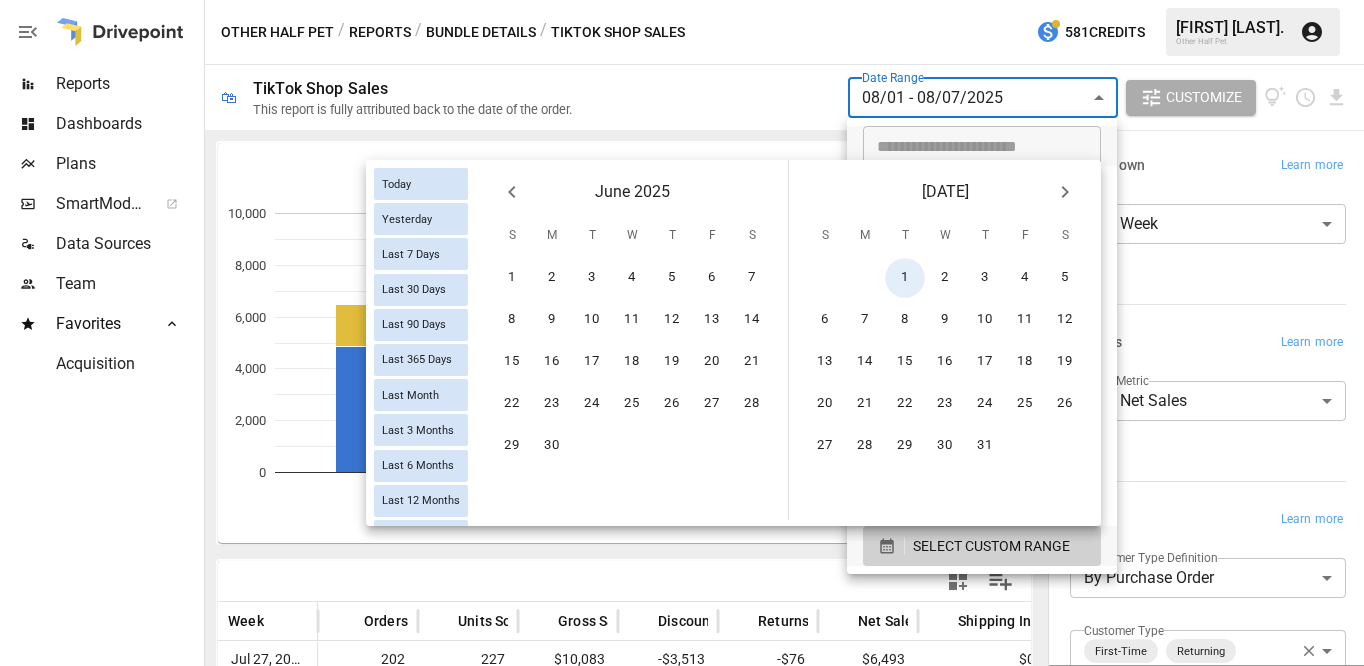 scroll, scrollTop: 0, scrollLeft: 0, axis: both 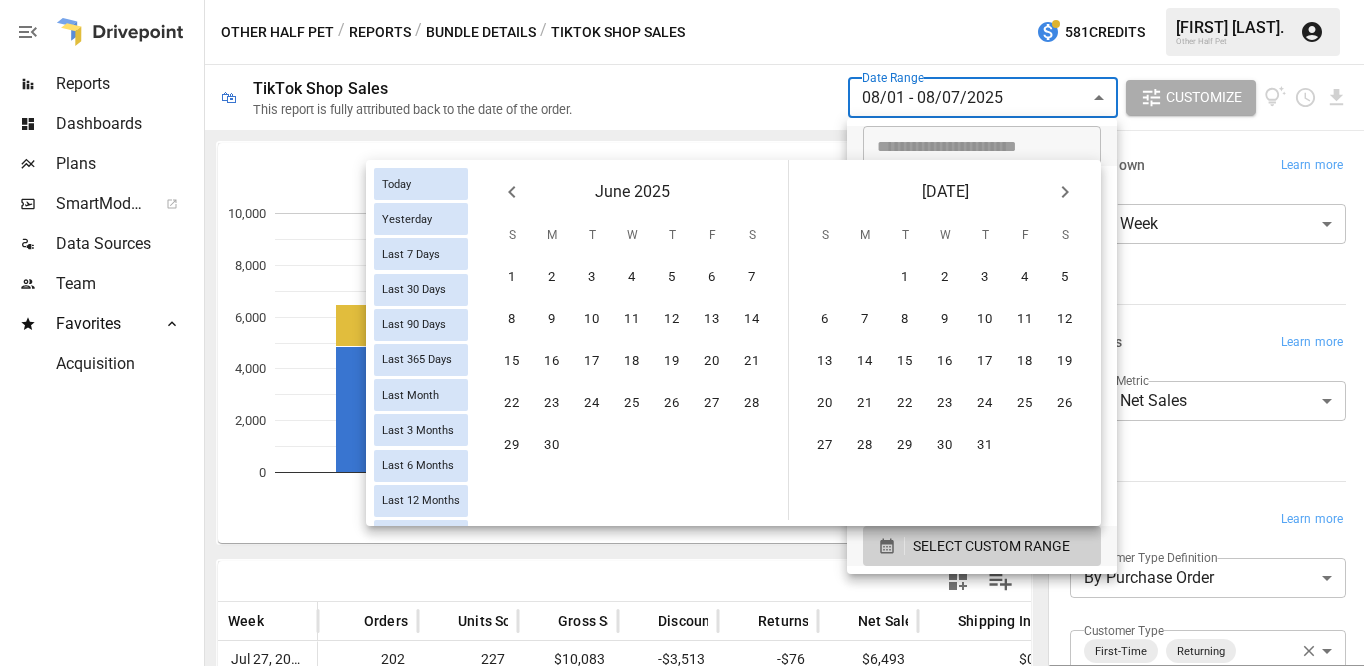 click 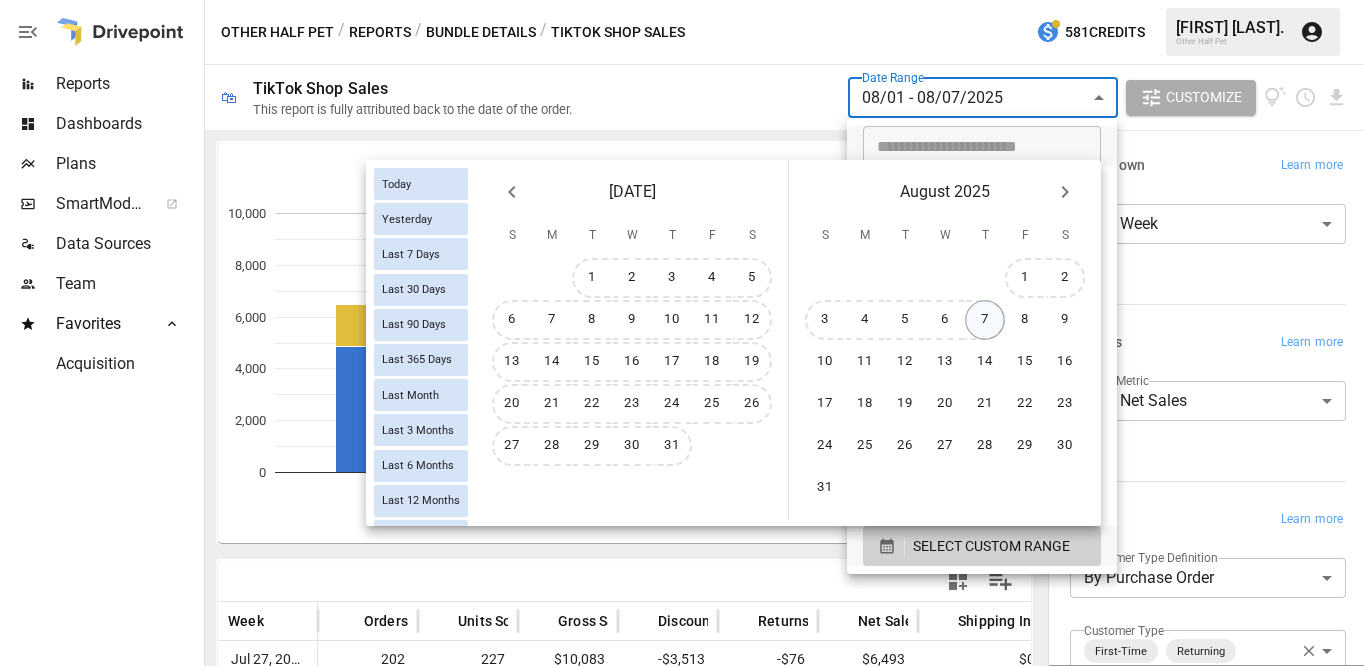 click on "7" at bounding box center [985, 320] 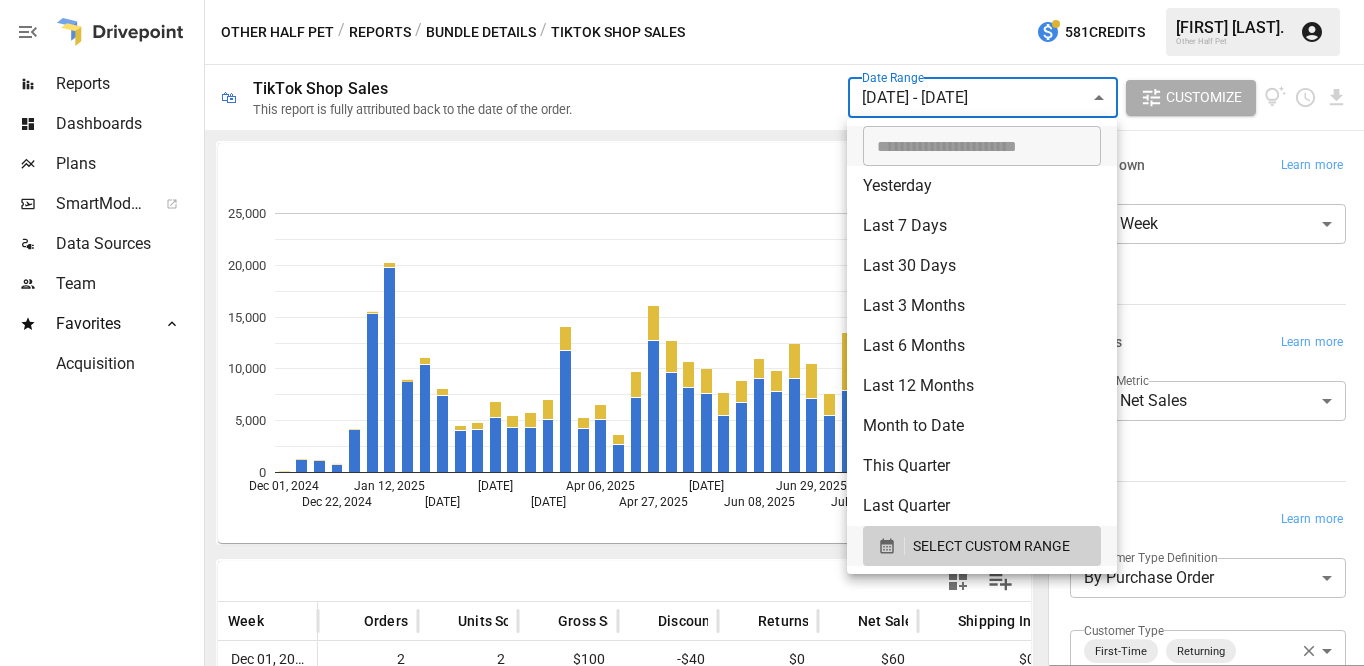 click at bounding box center [682, 333] 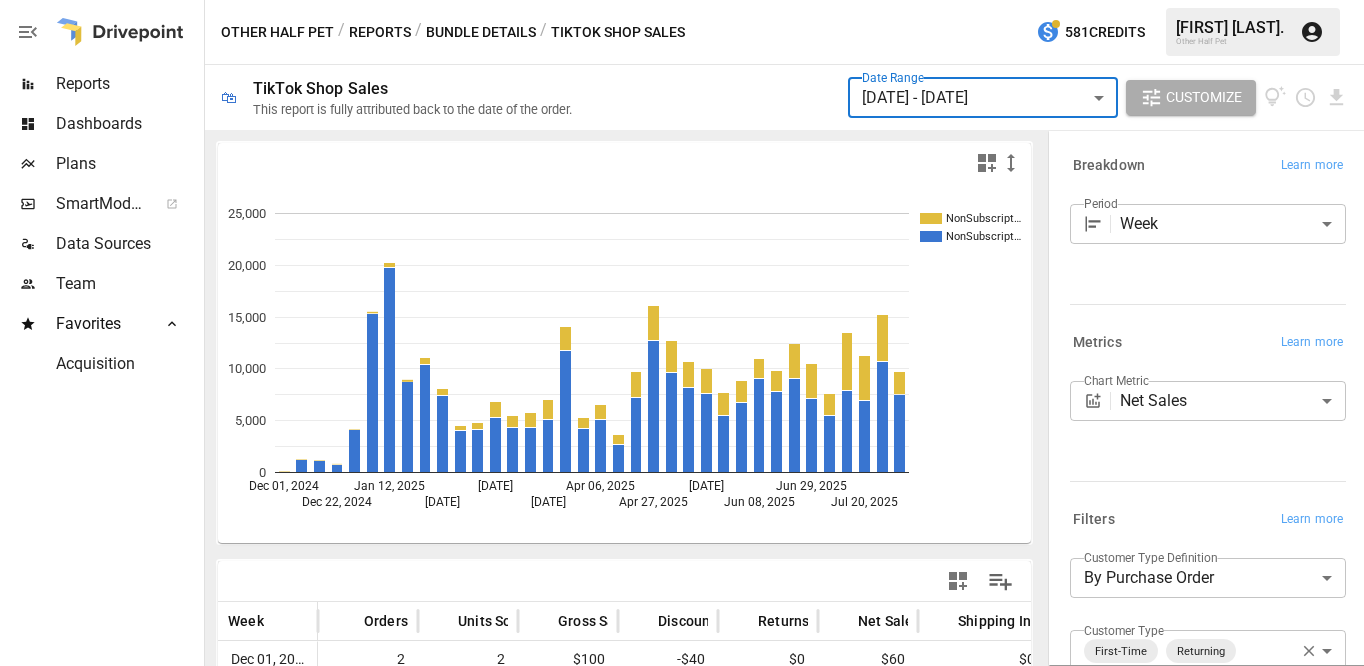 click on "Reports Dashboards Plans SmartModel ™ Data Sources Team Favorites Acquisition Other Half Pet / Reports / Bundle Details / TikTok Shop Sales 581  Credits [FIRST] [LAST]. Other Half Pet 🛍 TikTok Shop Sales This report is fully attributed back to the date of the order. Date Range [DATE] - [DATE] ****** ​ Customize NonSubscript… NonSubscript… [DATE] [DATE] [DATE] [DATE] [DATE] [DATE] [DATE] [DATE] [DATE] [DATE] [DATE] [DATE] 0 5,000 10,000 15,000 20,000 25,000 [DATE]… Week Orders Units Sold Gross Sales Discounts Returns Net Sales Shipping Income Taxes Net Revenue [DATE] 2 2 $100 -$40 $0 $60 $0 $5 $65 [DATE] 45 45 $2,250 -$891 -$90 $1,269 $0 $95 $1,363 [DATE] 40 40 $2,000 -$830 $0 $1,170 $0 $90 $1,259 [DATE] 27 27 $1,350 -$510 $0 $840 $0 $71 $910 [DATE] 137 141 $7,049 -$2,750 -$185 $4,114 $0 $309 $4,422 [DATE] 588 601 $30,044 -$14,175 -$325 $15,544 $0 $1,145 $16,689 [DATE] 671 729 $0" at bounding box center (682, 0) 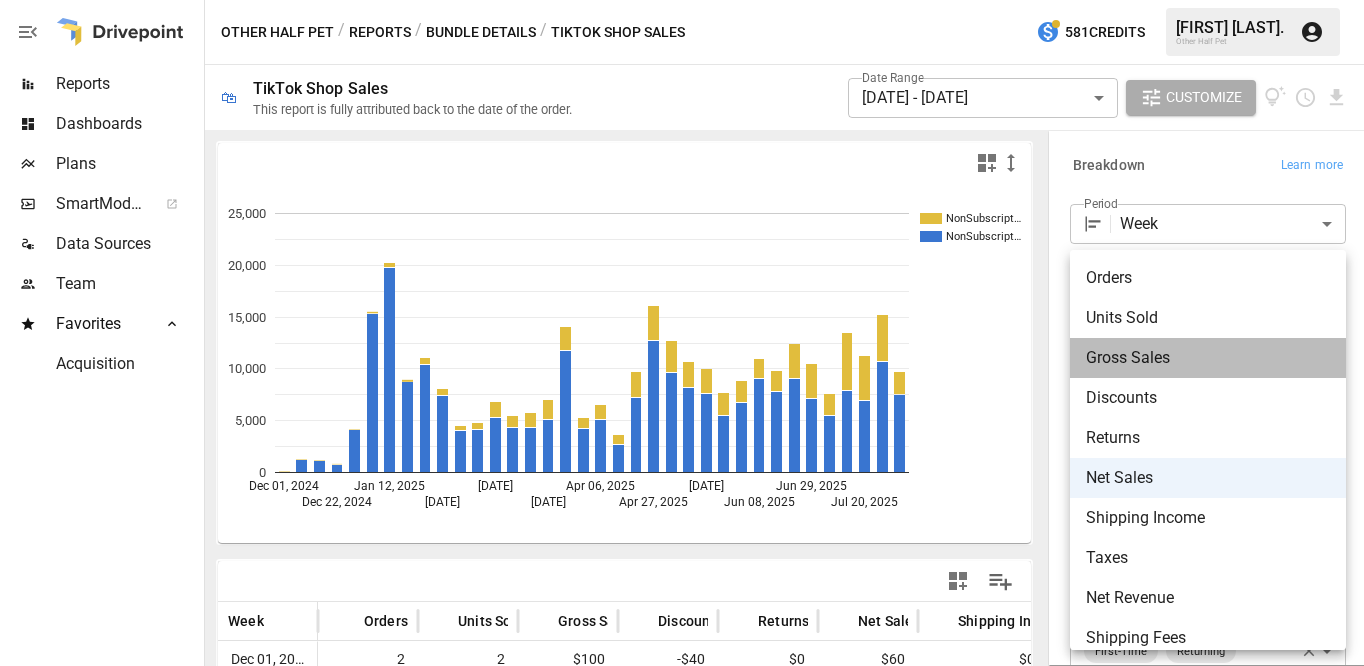 click on "Gross Sales" at bounding box center (1208, 358) 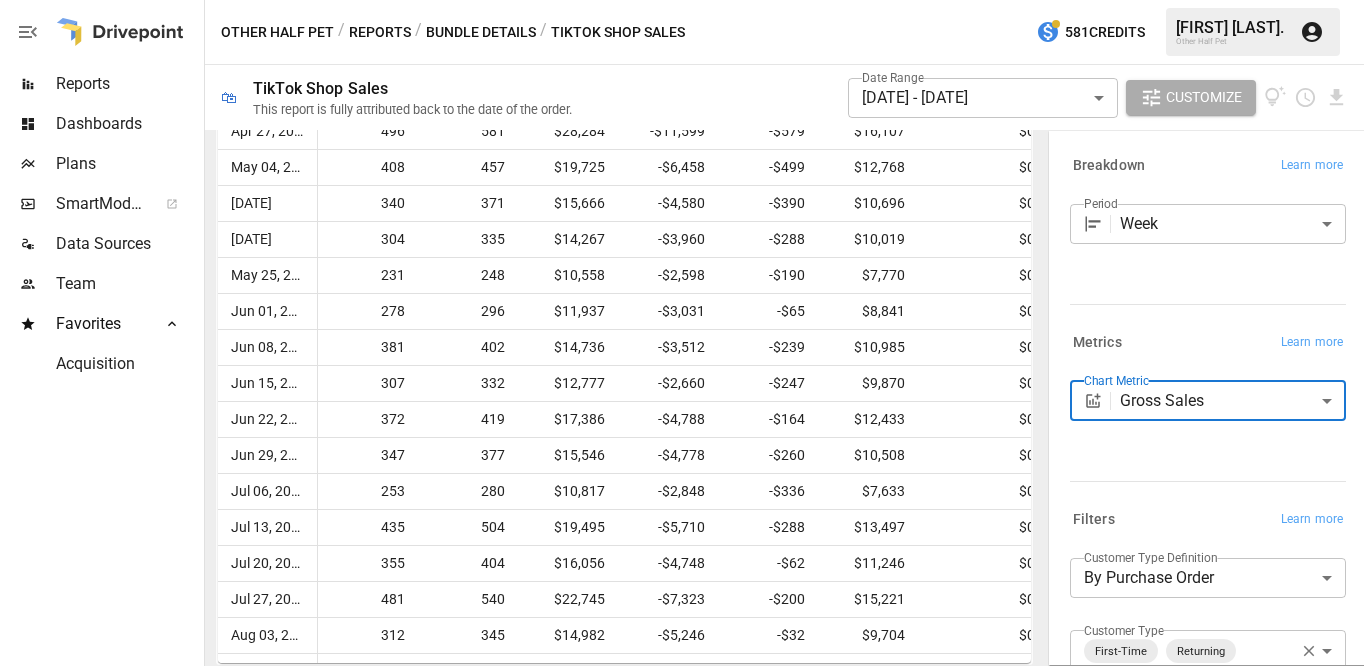 scroll, scrollTop: 1284, scrollLeft: 0, axis: vertical 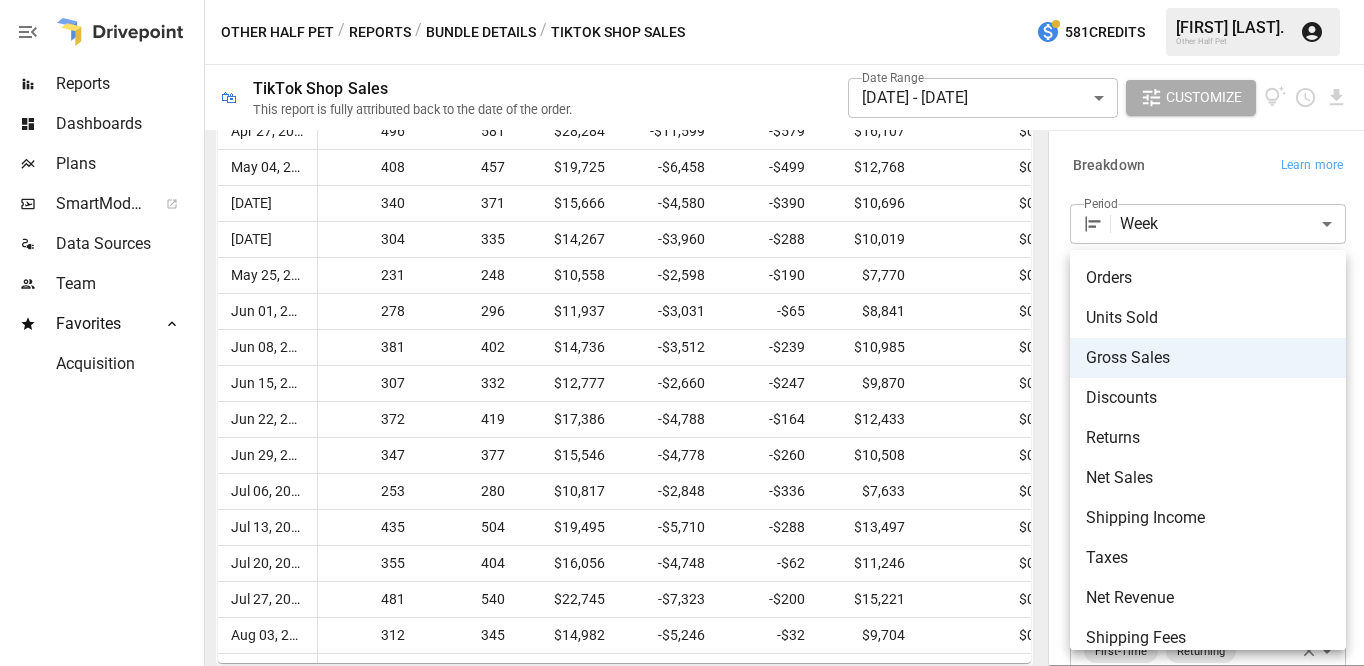 click on "Reports Dashboards Plans SmartModel ™ Data Sources Team Favorites Acquisition Other Half Pet / Reports / Bundle Details / TikTok Shop Sales 581  Credits Mike W. Other Half Pet 🛍 TikTok Shop Sales This report is fully attributed back to the date of the order. Date Range 12/01/2024 - 08/07/2025 ****** ​ Customize NonSubscript… NonSubscript… Dec 01, 2024 Dec 22, 2024 Jan 12, 2025 Feb 02, 2025 Feb 23, 2025 Mar 16, 2025 Apr 06, 2025 Apr 27, 2025 May 18, 2025 Jun 08, 2025 Jun 29, 2025 Jul 20, 2025 0 10,000 20,000 30,000 40,000 40,000 Week Orders Units Sold Gross Sales Discounts Returns Net Sales Shipping Income Taxes Net Revenue Dec 01, 2024 2 2 $100 -$40 $0 $60 $0 $5 $65 Dec 08, 2024 45 45 $2,250 -$891 -$90 $1,269 $0 $95 $1,363 Dec 15, 2024 40 40 $2,000 -$830 $0 $1,170 $0 $90 $1,259 Dec 22, 2024 27 27 $1,350 -$510 $0 $840 $0 $71 $910 Dec 29, 2024 137 141 $7,049 -$2,750 -$185 $4,114 $0 $309 $4,422 Jan 05, 2025 588 601 $30,044 -$14,175 -$325 $15,544 $0 $1,145 $16,689 Jan 12, 2025 671 729 $36,443 -$15,796" at bounding box center [682, 0] 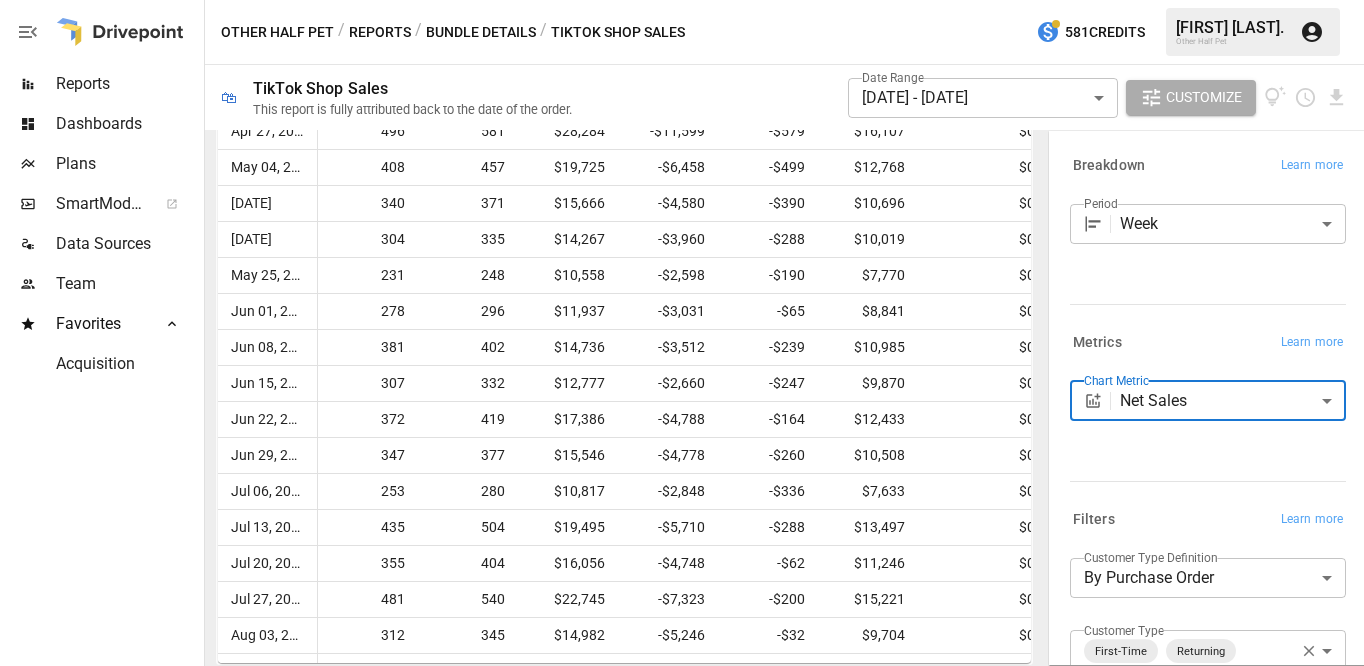 scroll, scrollTop: 1284, scrollLeft: 0, axis: vertical 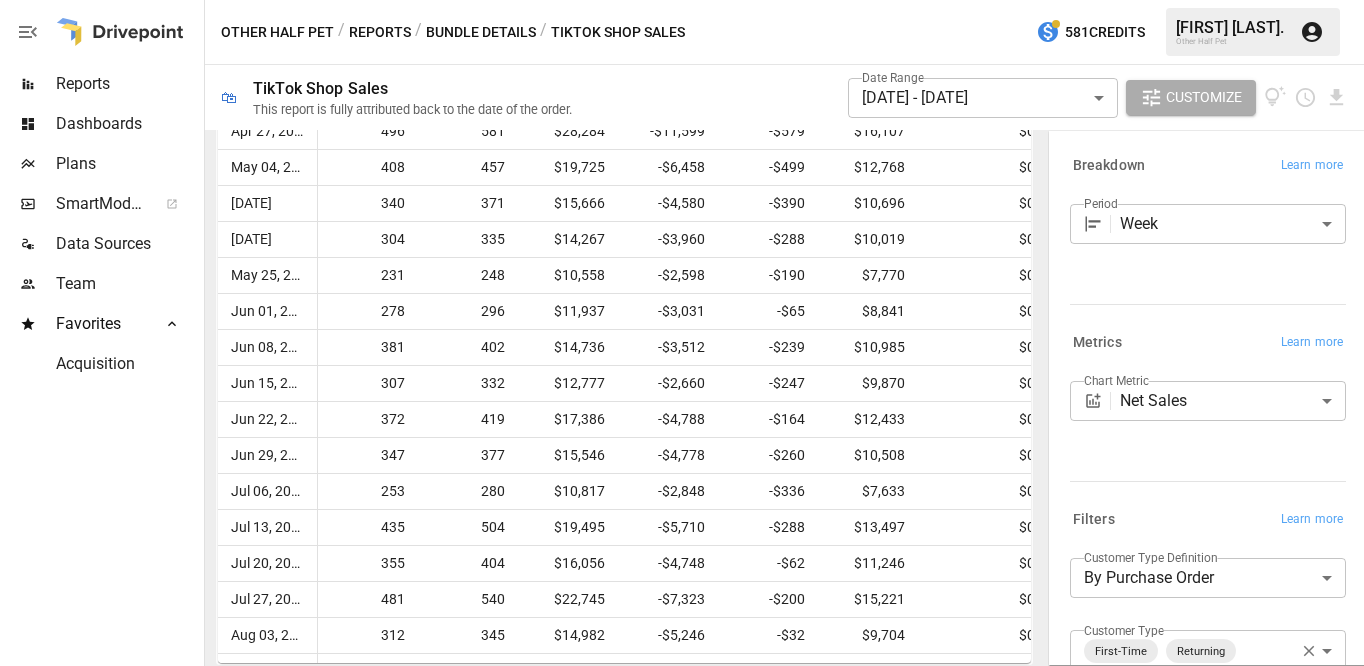 click at bounding box center [1204, 300] 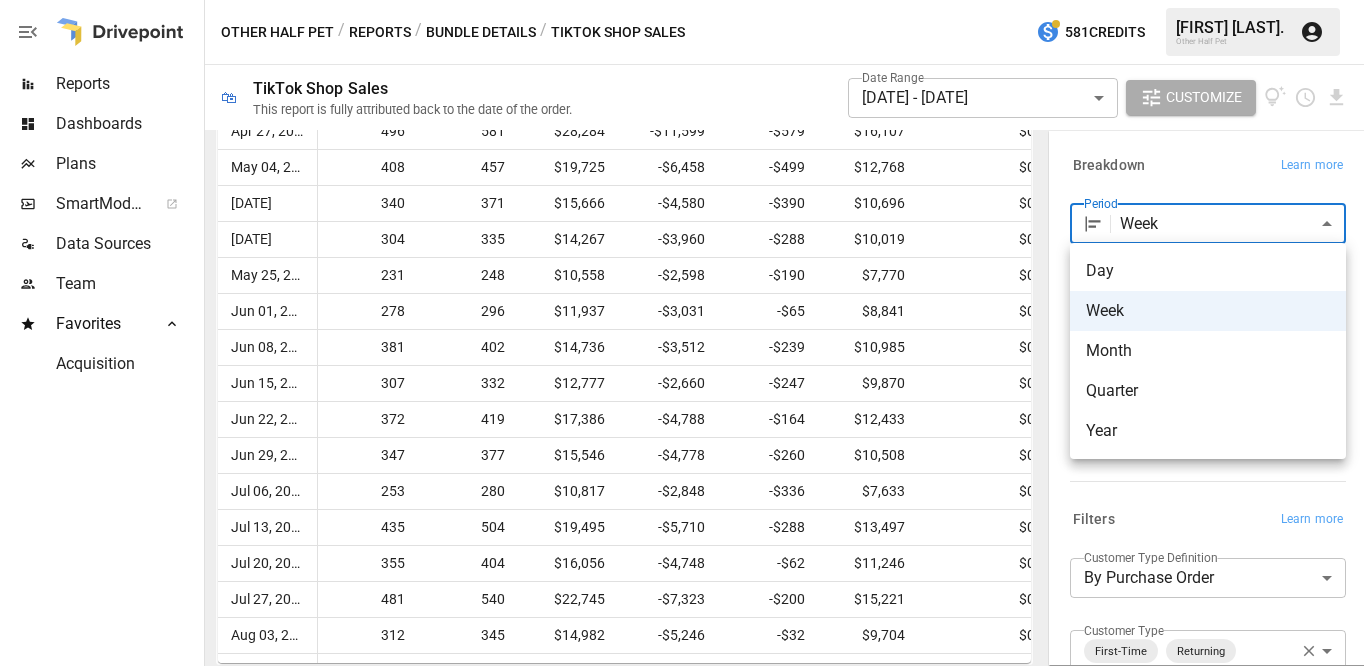click on "Reports Dashboards Plans SmartModel ™ Data Sources Team Favorites Acquisition Other Half Pet / Reports / Bundle Details / TikTok Shop Sales 581  Credits [FIRST] [LAST]. Other Half Pet 🛍 TikTok Shop Sales This report is fully attributed back to the date of the order. Date Range [DATE] - [DATE] ****** ​ Customize NonSubscript… NonSubscript… [DATE] [DATE] [DATE] [DATE] [DATE] [DATE] [DATE] [DATE] [DATE] [DATE] [DATE] [DATE] 0 5,000 10,000 15,000 20,000 25,000 40,000 Week Orders Units Sold Gross Sales Discounts Returns Net Sales Shipping Income Taxes Net Revenue [DATE] 2 2 $100 -$40 $0 $60 $0 $5 $65 [DATE] 45 45 $2,250 -$891 -$90 $1,269 $0 $95 $1,363 [DATE] 40 40 $2,000 -$830 $0 $1,170 $0 $90 $1,259 [DATE] 27 27 $1,350 -$510 $0 $840 $0 $71 $910 [DATE] 137 141 $7,049 -$2,750 -$185 $4,114 $0 $309 $4,422 [DATE] 588 601 $30,044 -$14,175 -$325 $15,544 $0 $1,145 $16,689 [DATE] 671 729 $0" at bounding box center (682, 0) 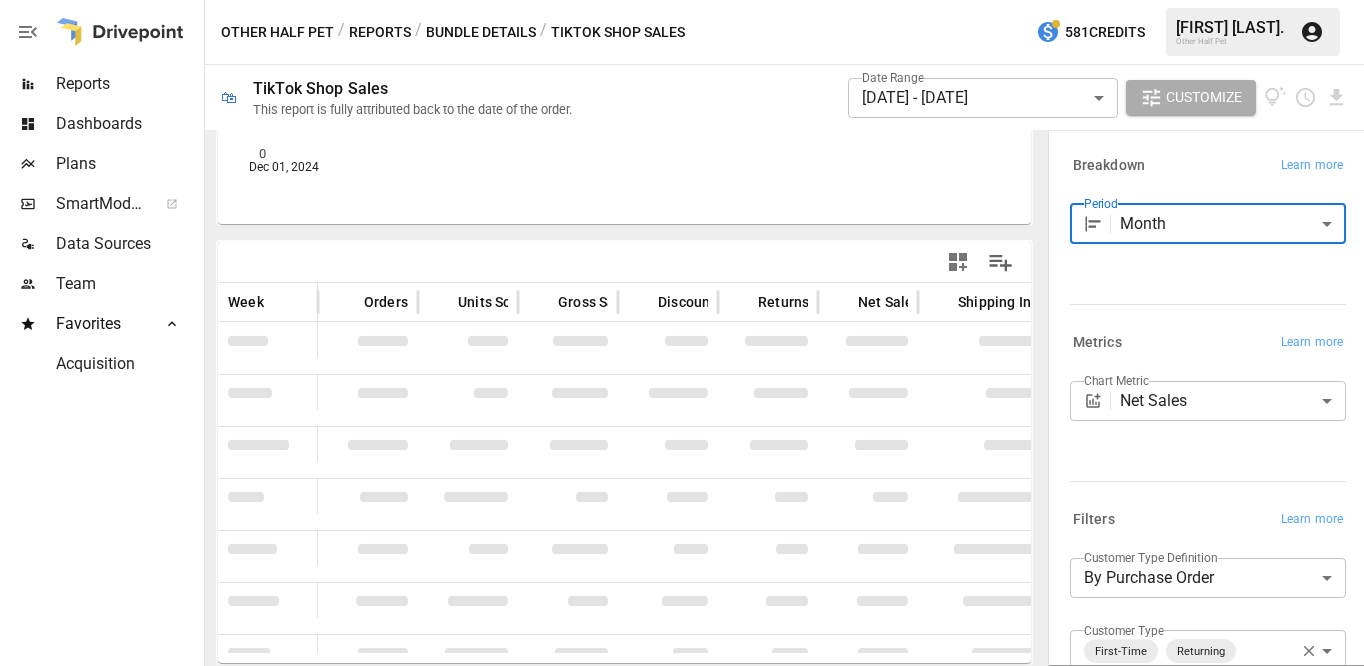 scroll, scrollTop: 312, scrollLeft: 0, axis: vertical 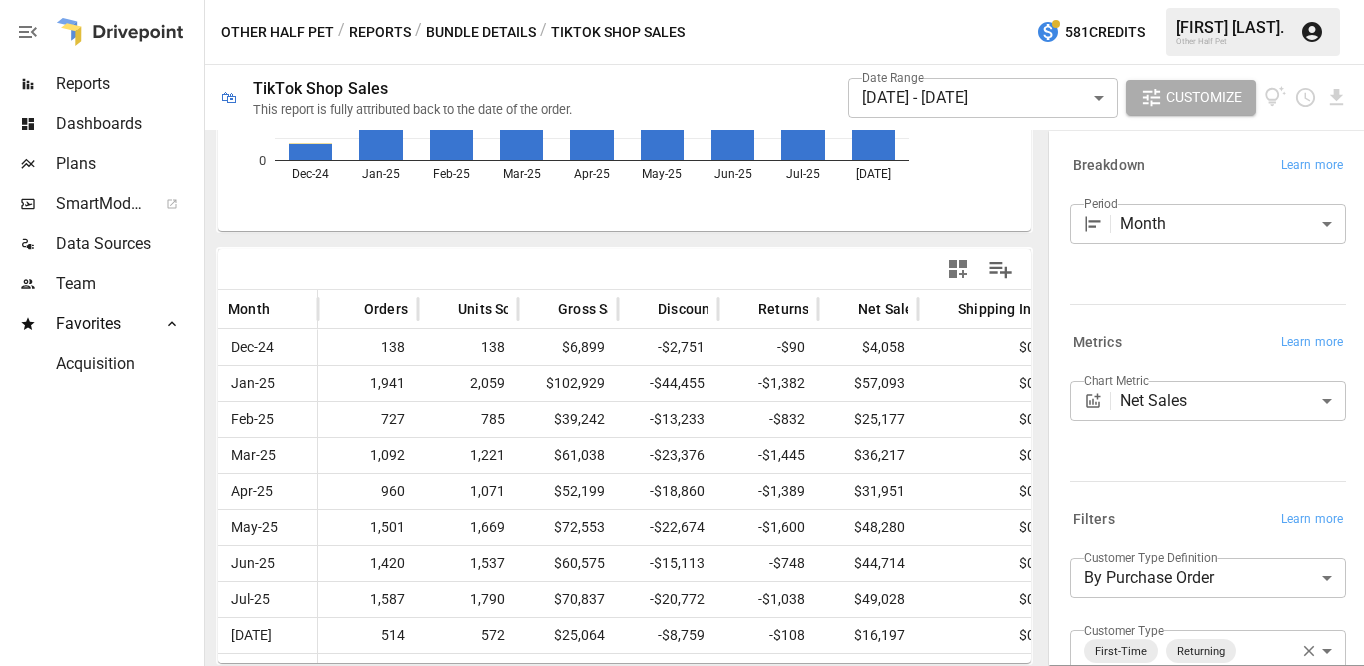click at bounding box center (100, 525) 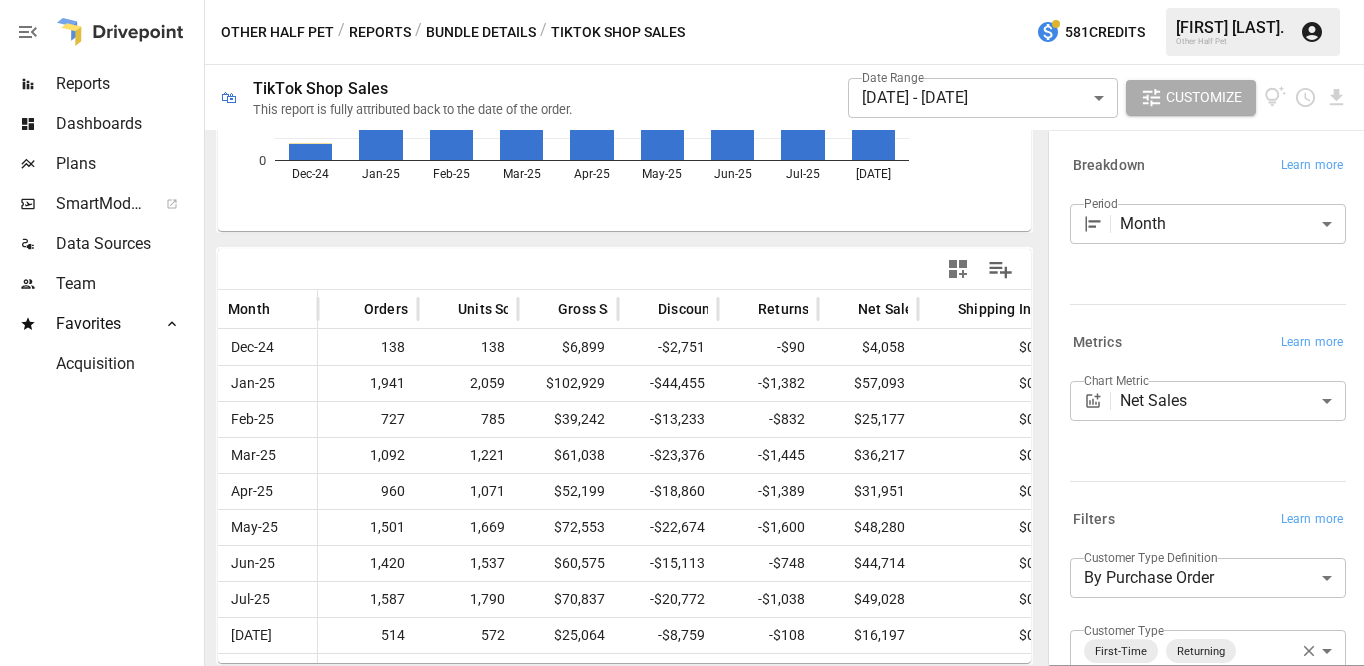 click on "Bundle Details" at bounding box center [481, 32] 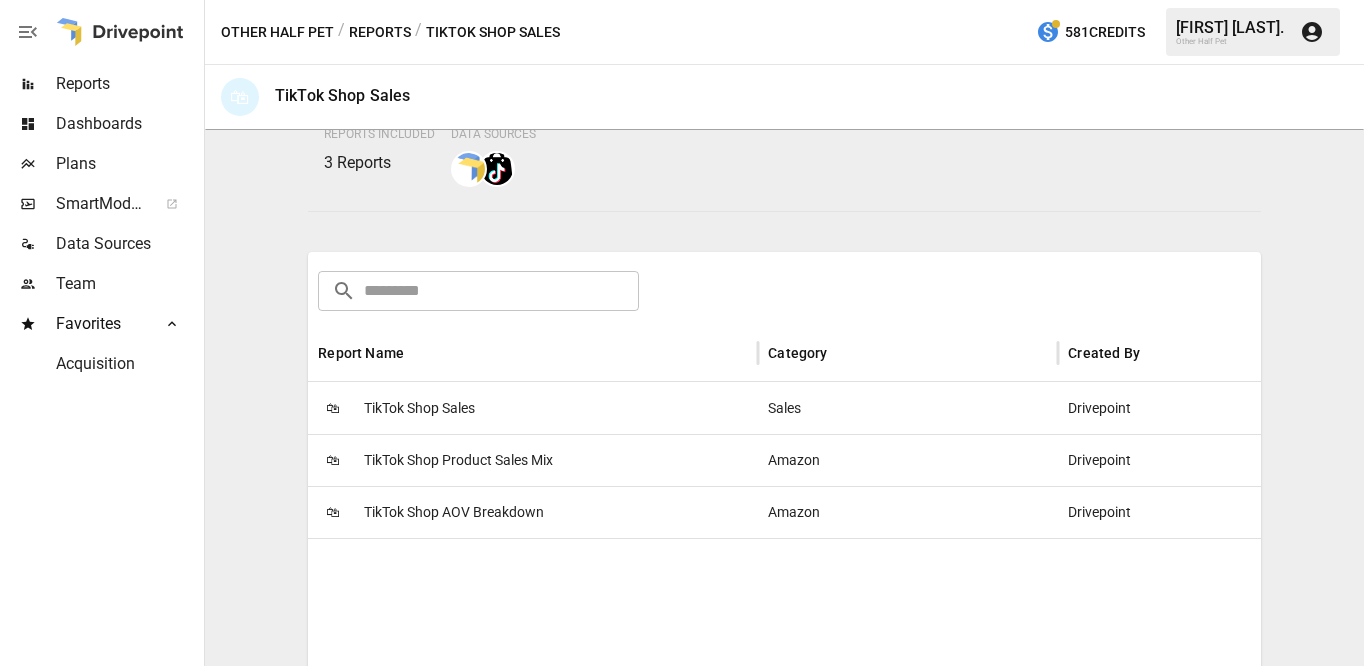 scroll, scrollTop: 192, scrollLeft: 0, axis: vertical 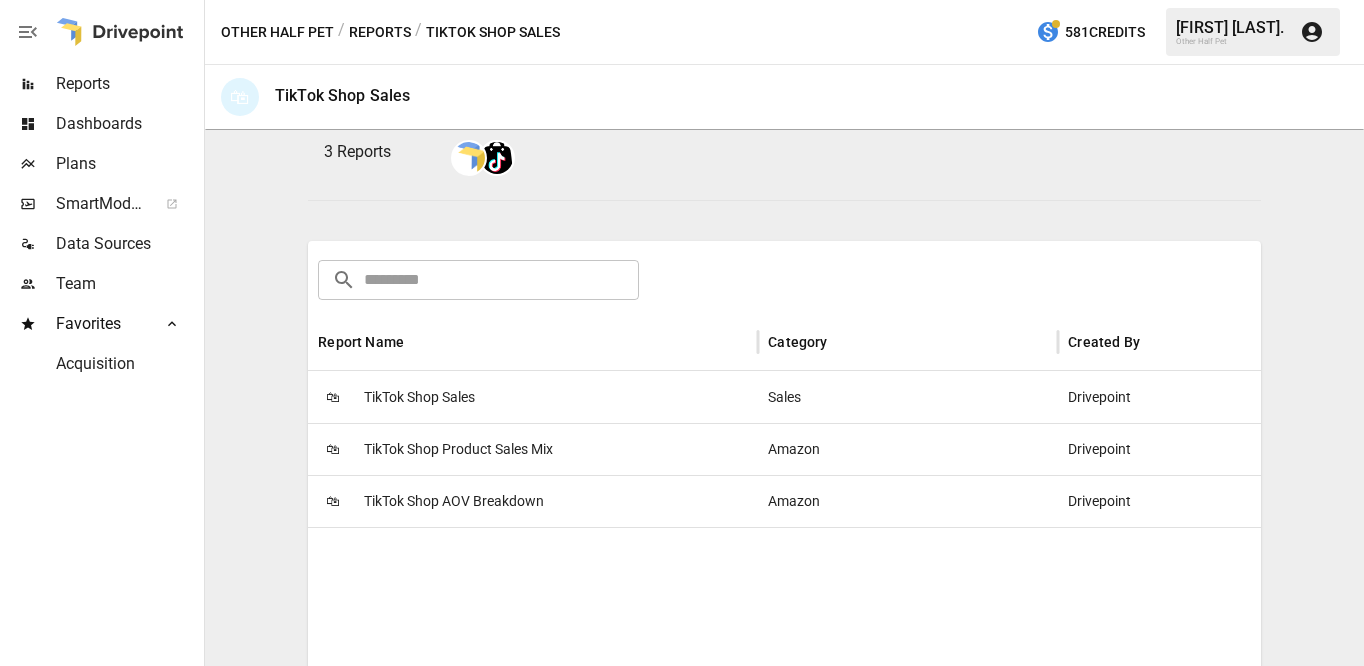 click on "TikTok Shop Product Sales Mix" at bounding box center (458, 449) 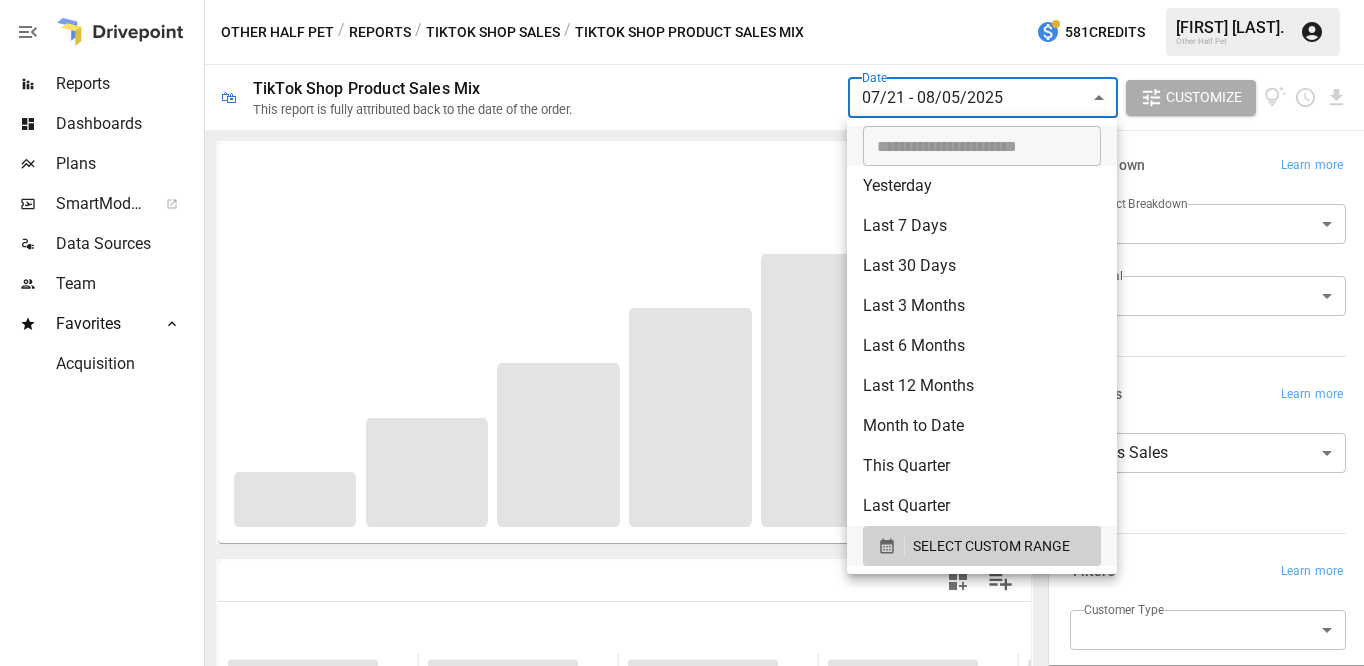 click on "**********" at bounding box center (682, 0) 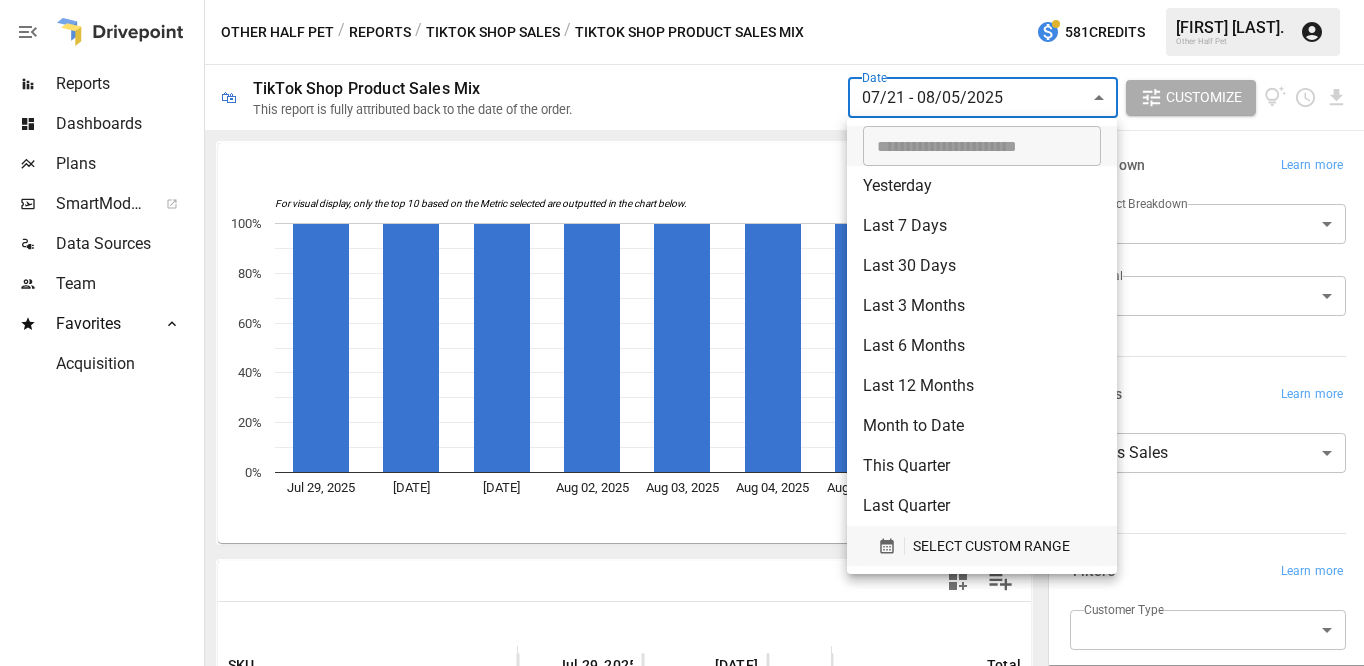 click on "SELECT CUSTOM RANGE" at bounding box center [991, 546] 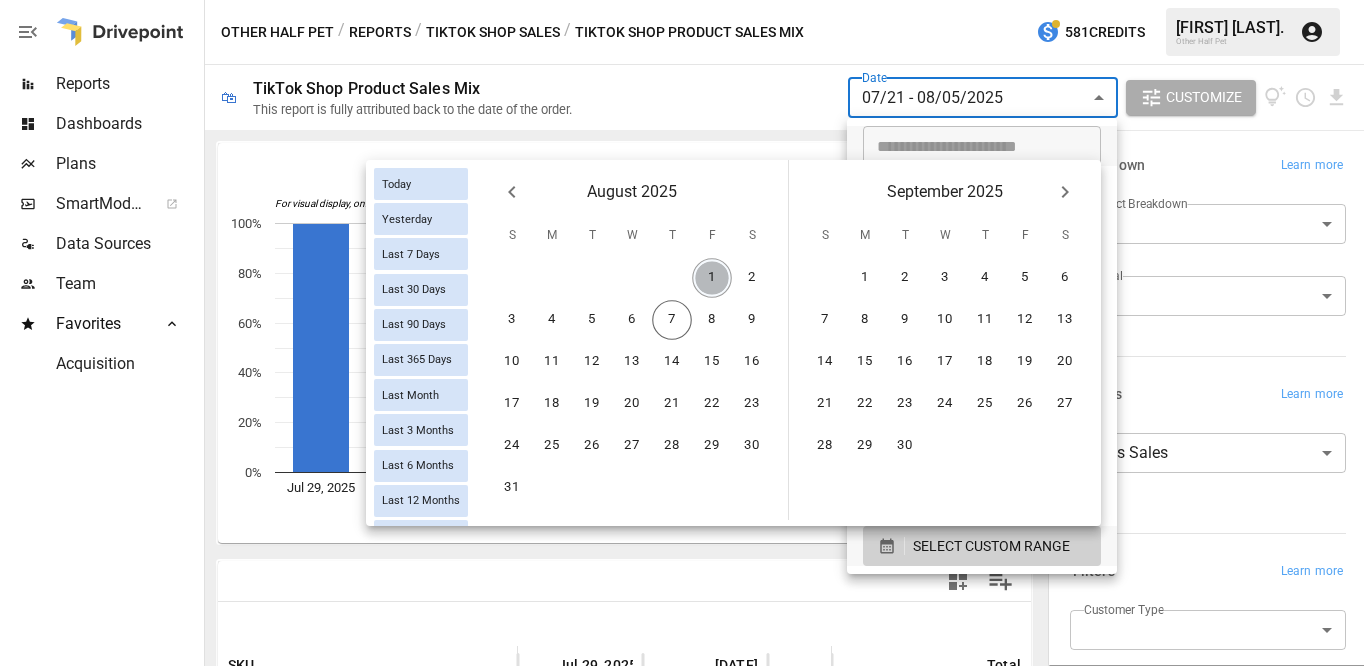 click on "1" at bounding box center [712, 278] 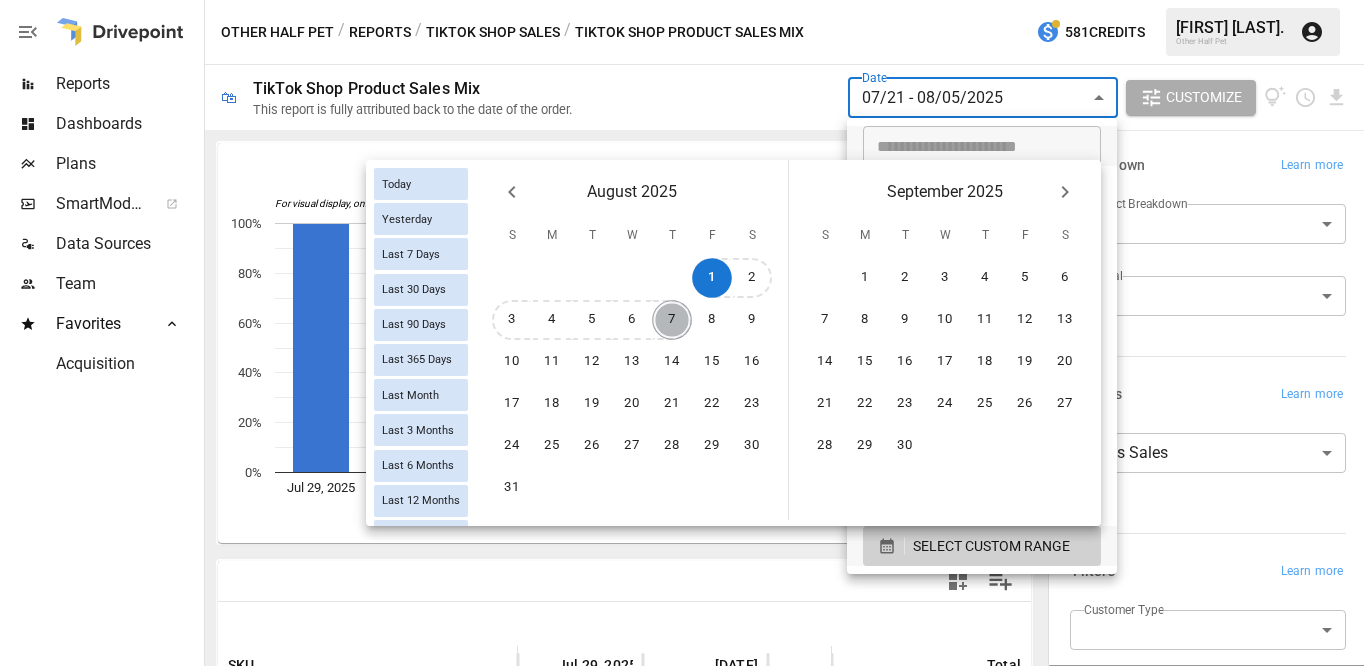 click on "7" at bounding box center (672, 320) 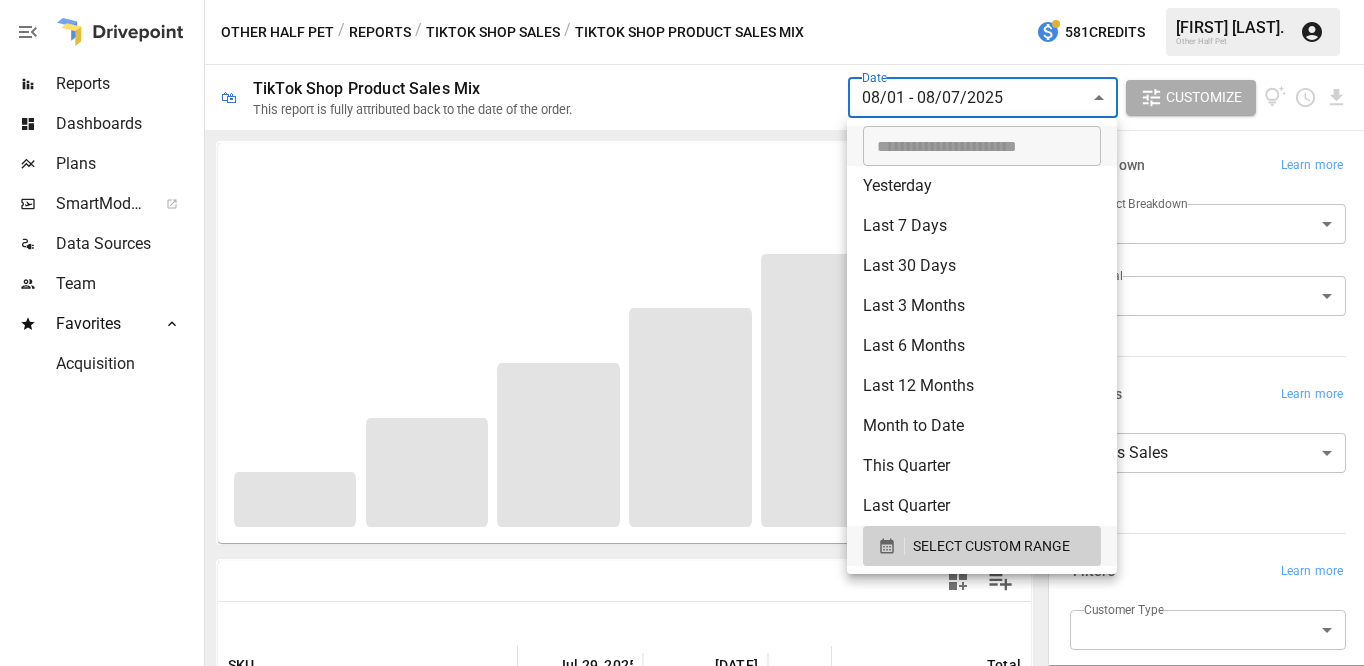 click at bounding box center [682, 333] 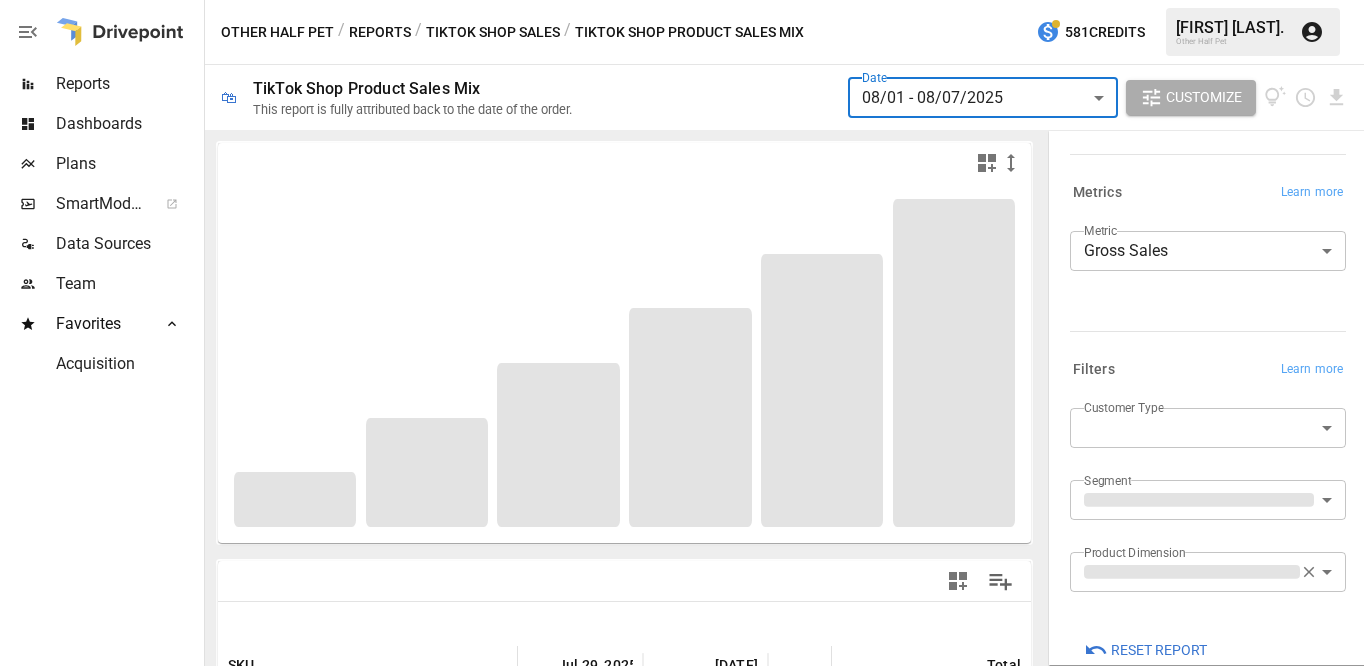 scroll, scrollTop: 211, scrollLeft: 0, axis: vertical 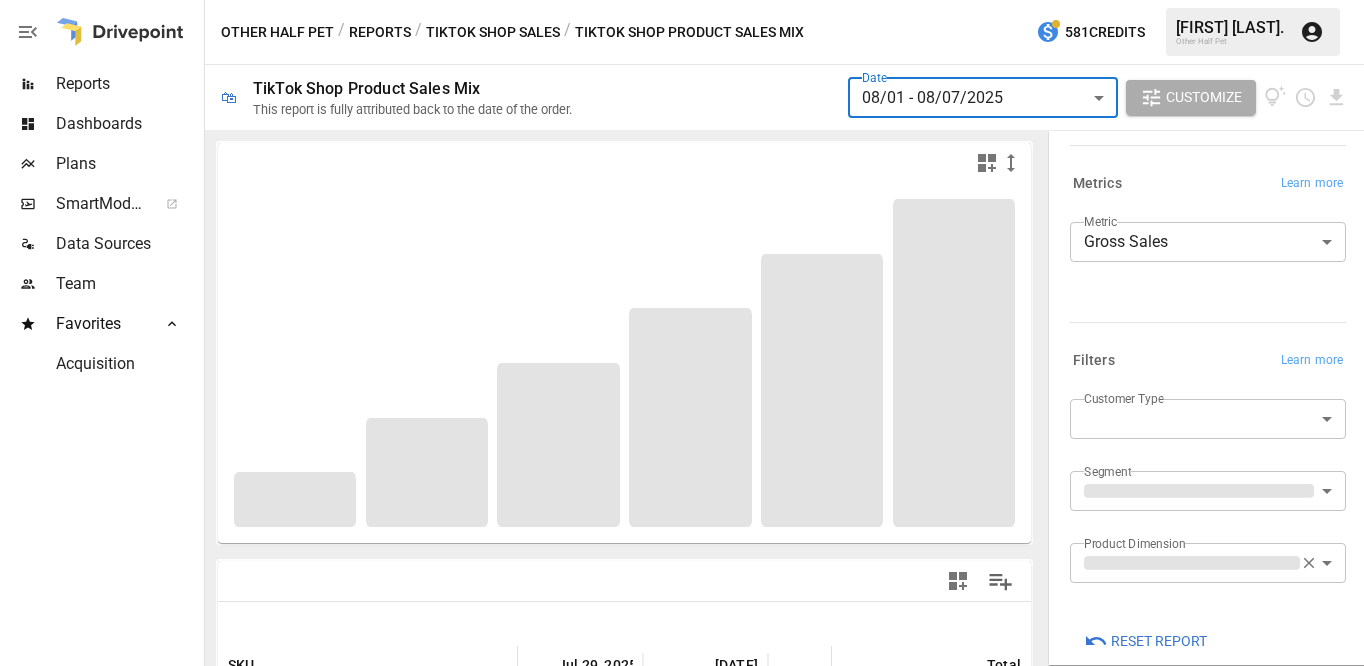 click on "Customer Type ​ Segment ​ Product Dimension ******** ​" at bounding box center [1204, 503] 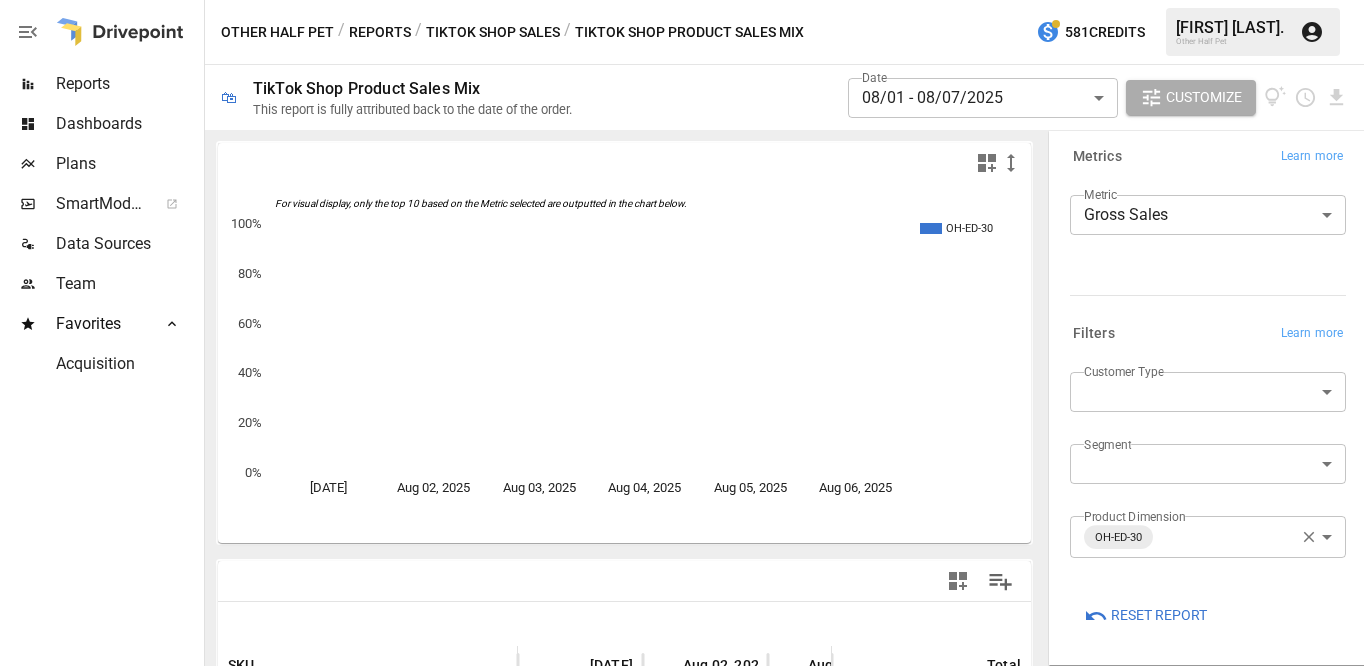 scroll, scrollTop: 251, scrollLeft: 0, axis: vertical 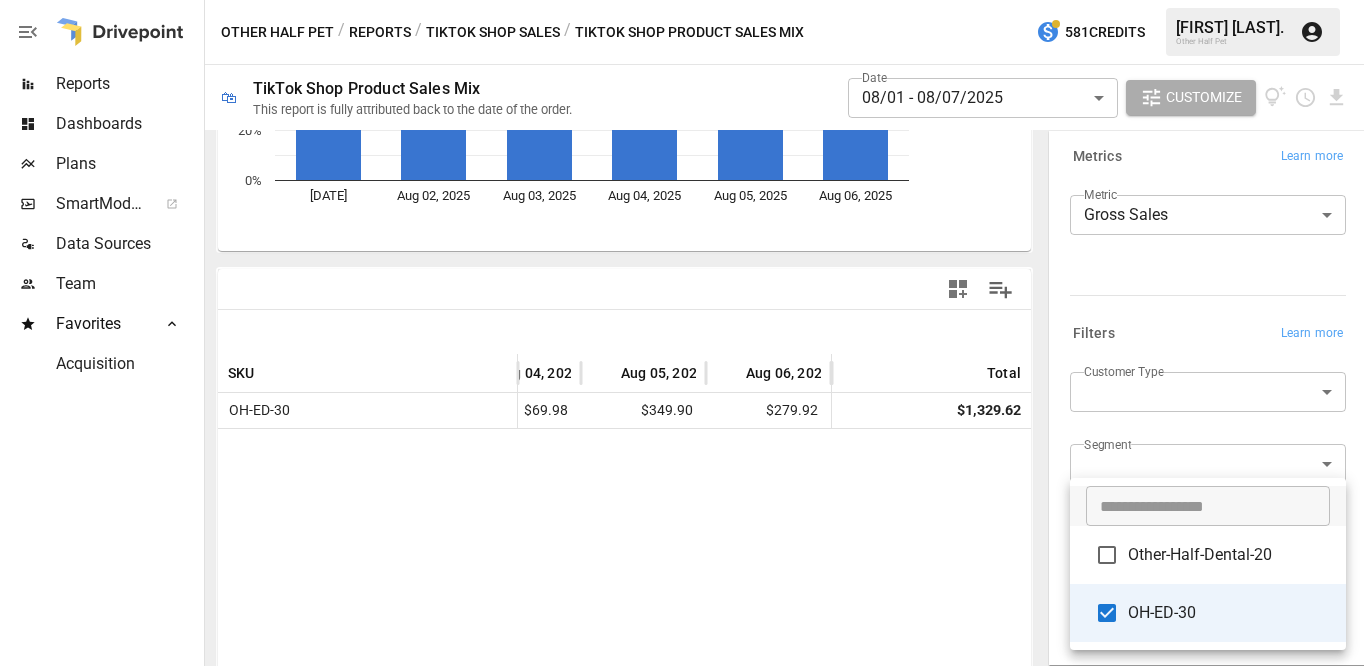 click on "**********" at bounding box center (682, 0) 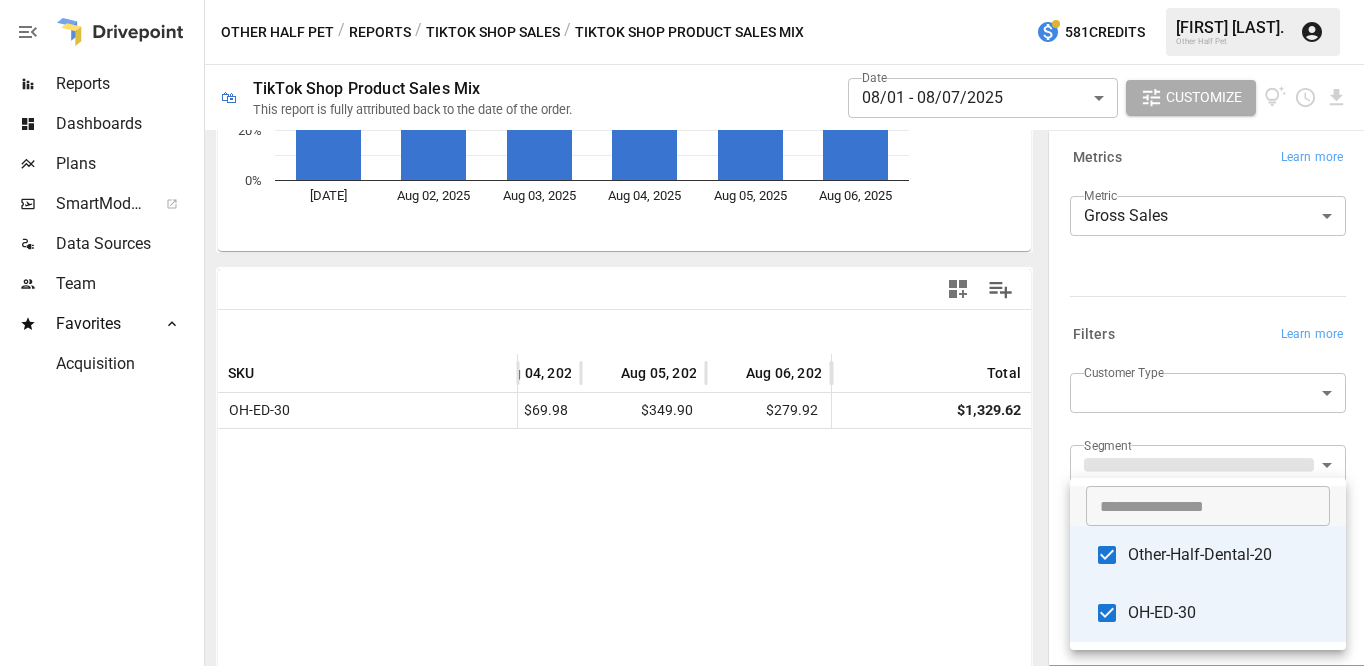 scroll, scrollTop: 249, scrollLeft: 0, axis: vertical 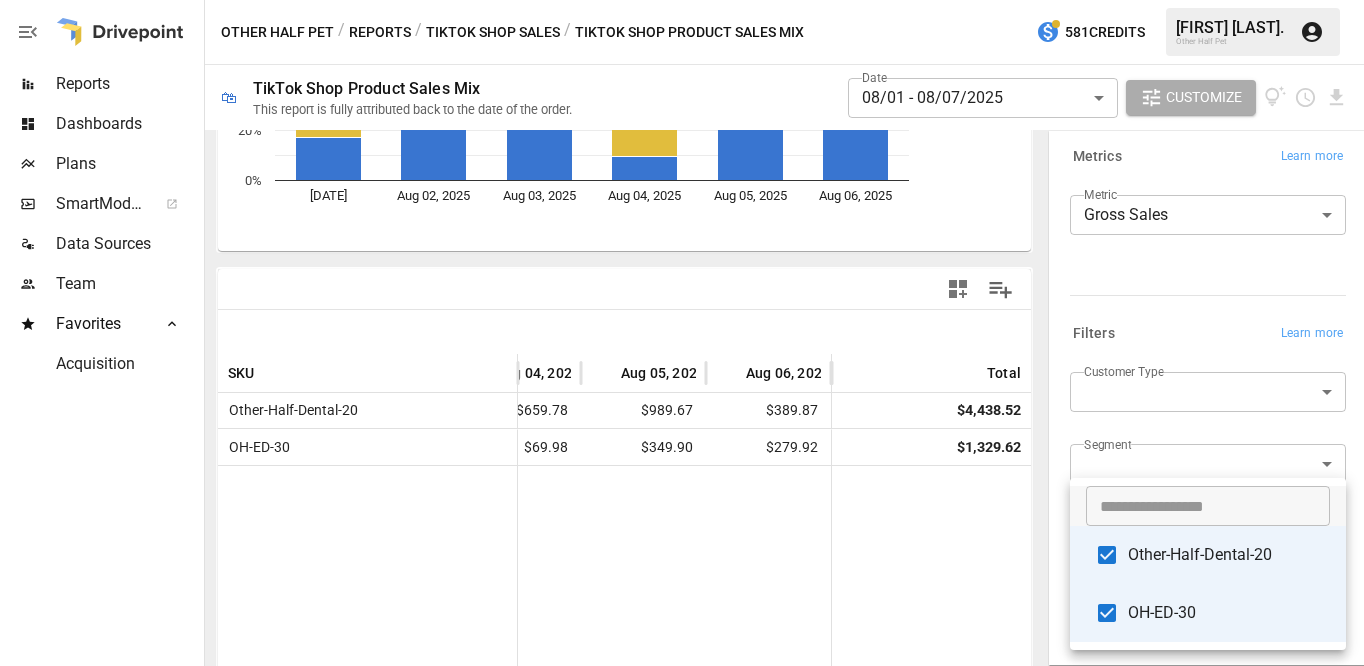 click at bounding box center [682, 333] 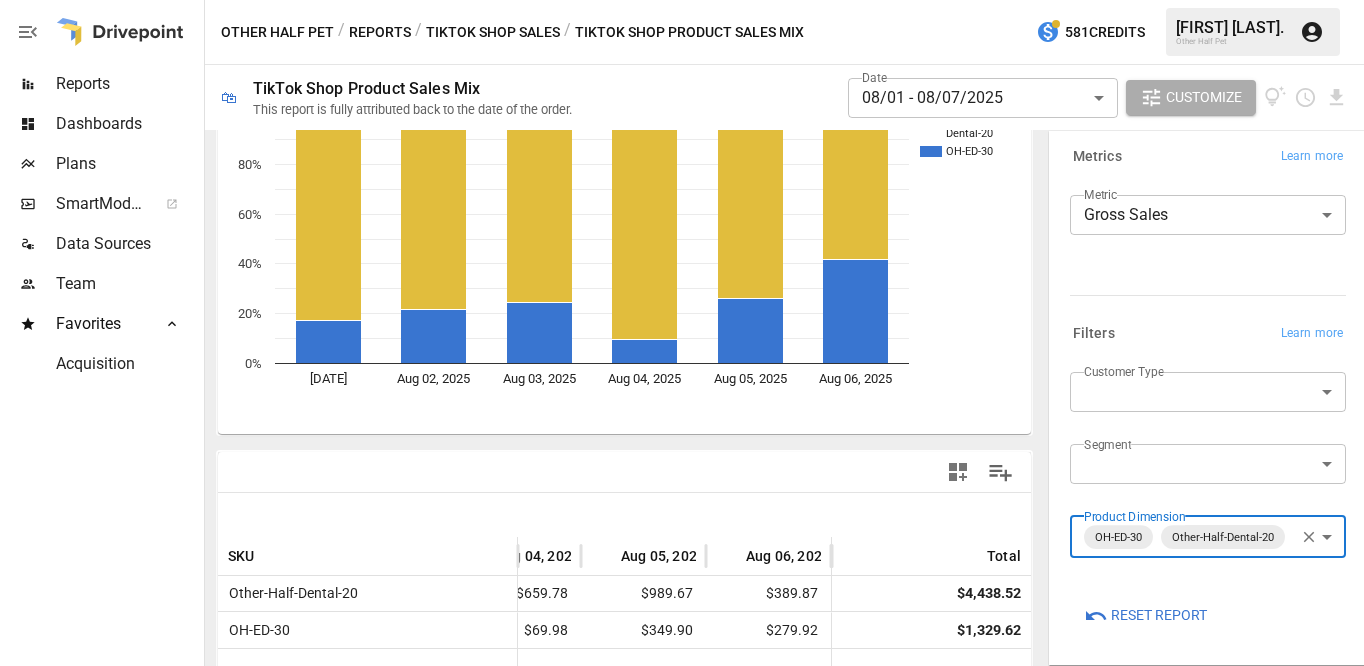 scroll, scrollTop: 6, scrollLeft: 0, axis: vertical 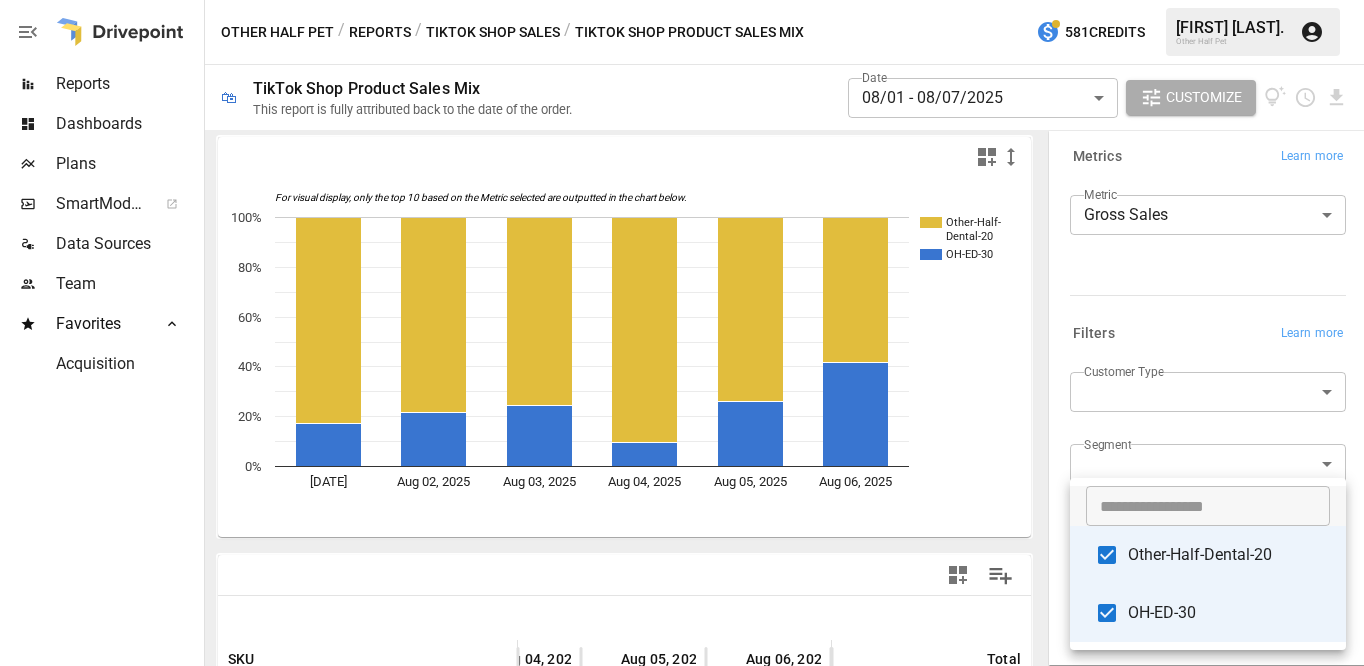click on "**********" at bounding box center (682, 0) 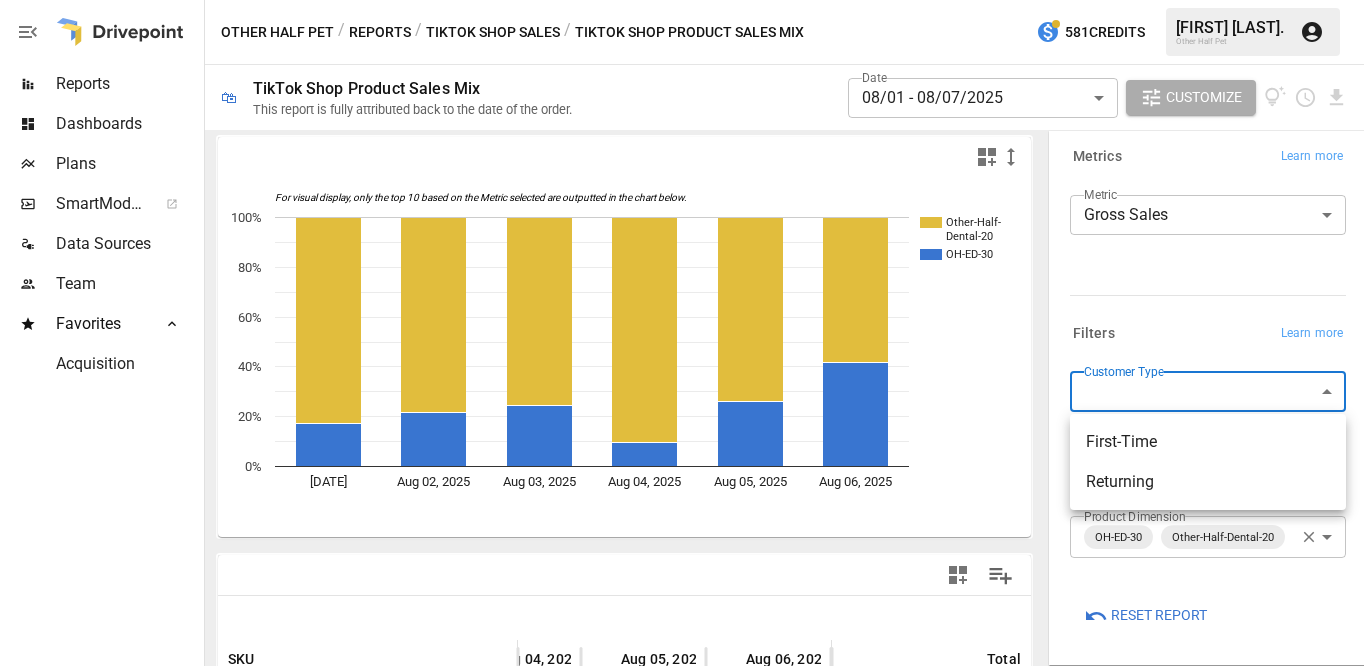 click on "**********" at bounding box center [682, 0] 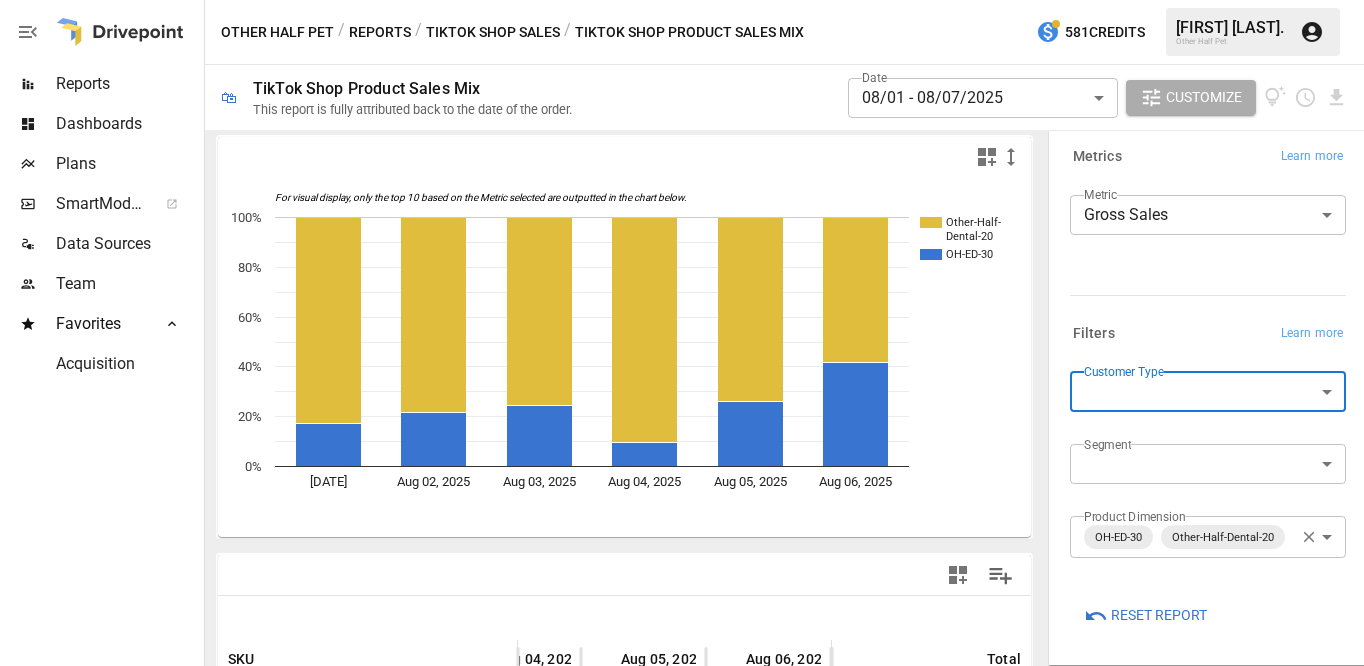scroll, scrollTop: 251, scrollLeft: 0, axis: vertical 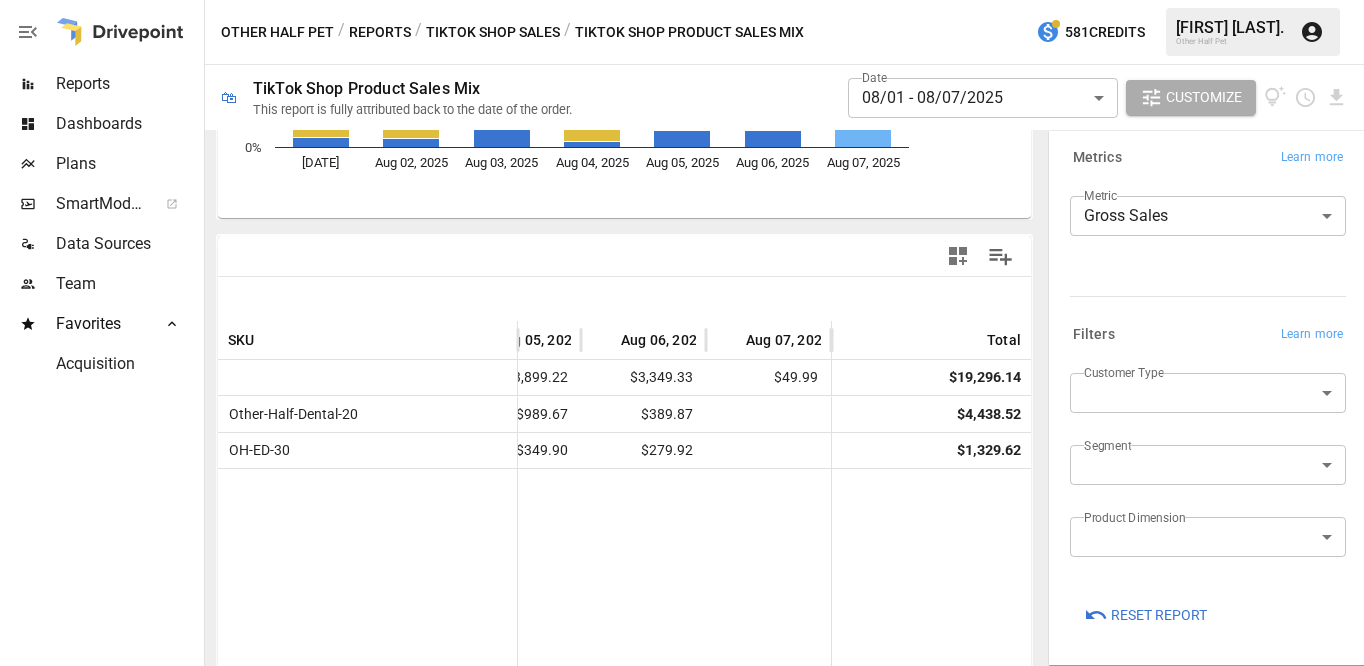 click on "Reports" at bounding box center (380, 32) 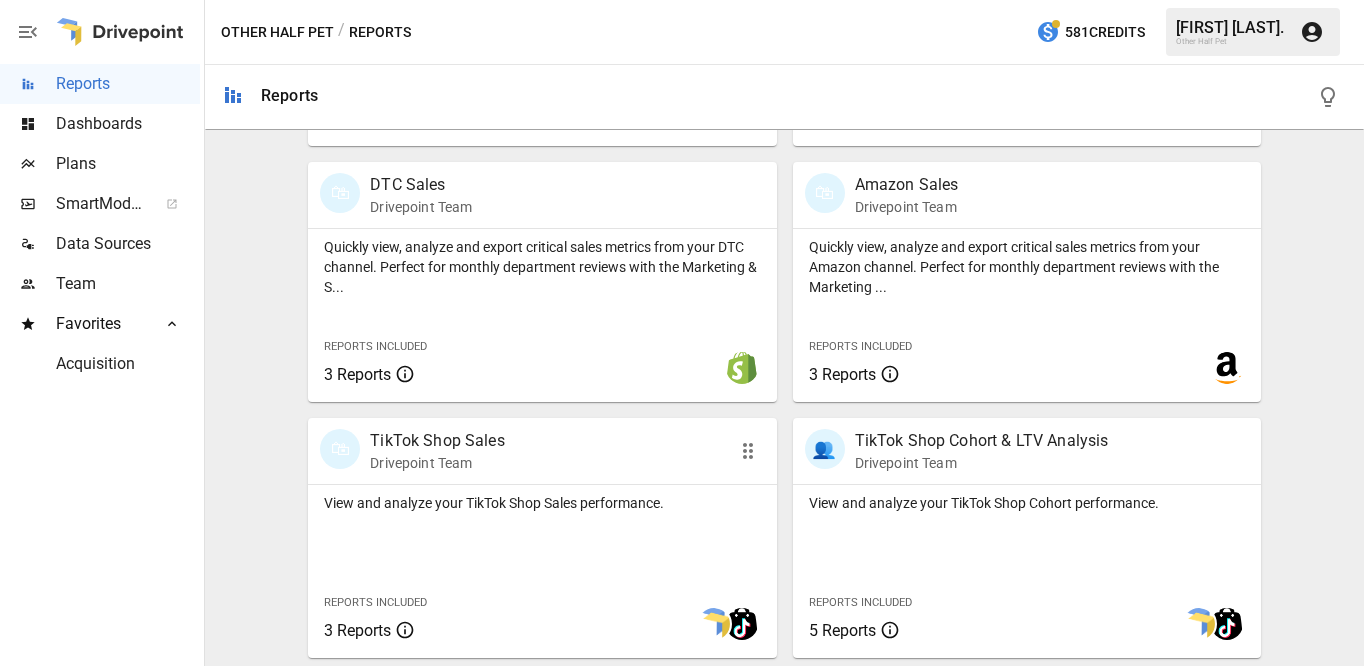 scroll, scrollTop: 1140, scrollLeft: 0, axis: vertical 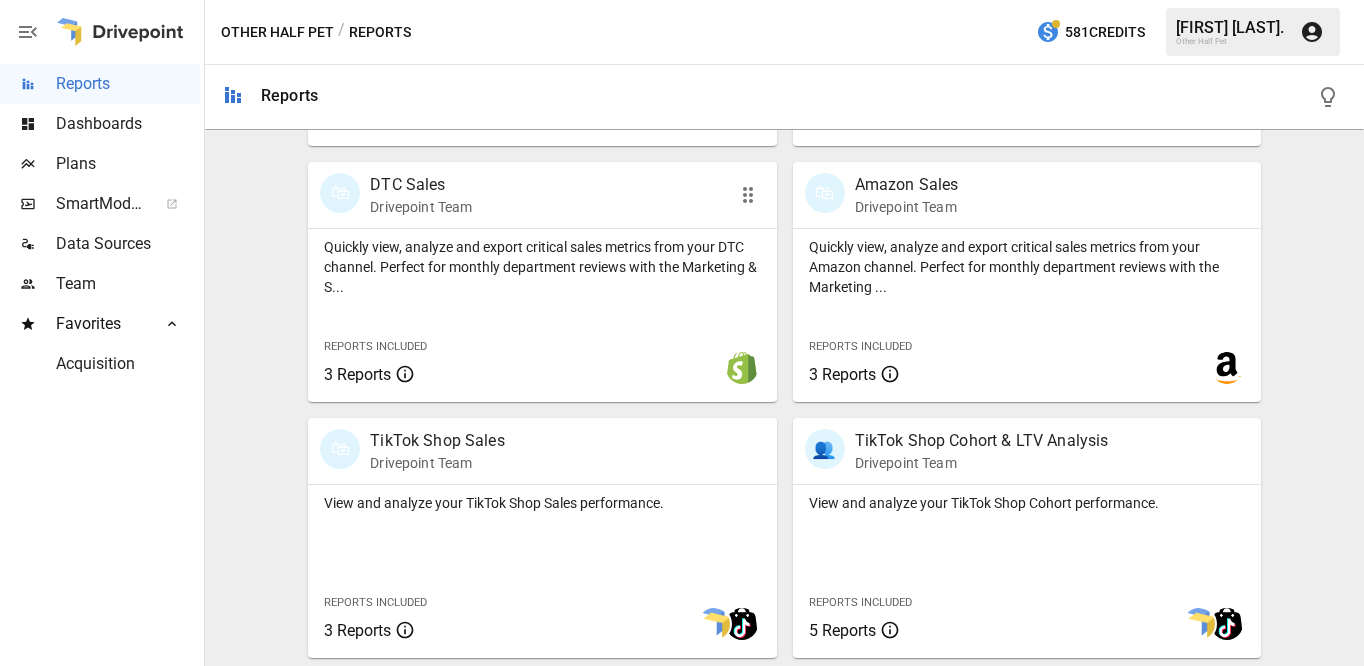 click on "Quickly view, analyze and export critical sales metrics from your DTC channel. Perfect for monthly department reviews with the Marketing & S..." at bounding box center [542, 267] 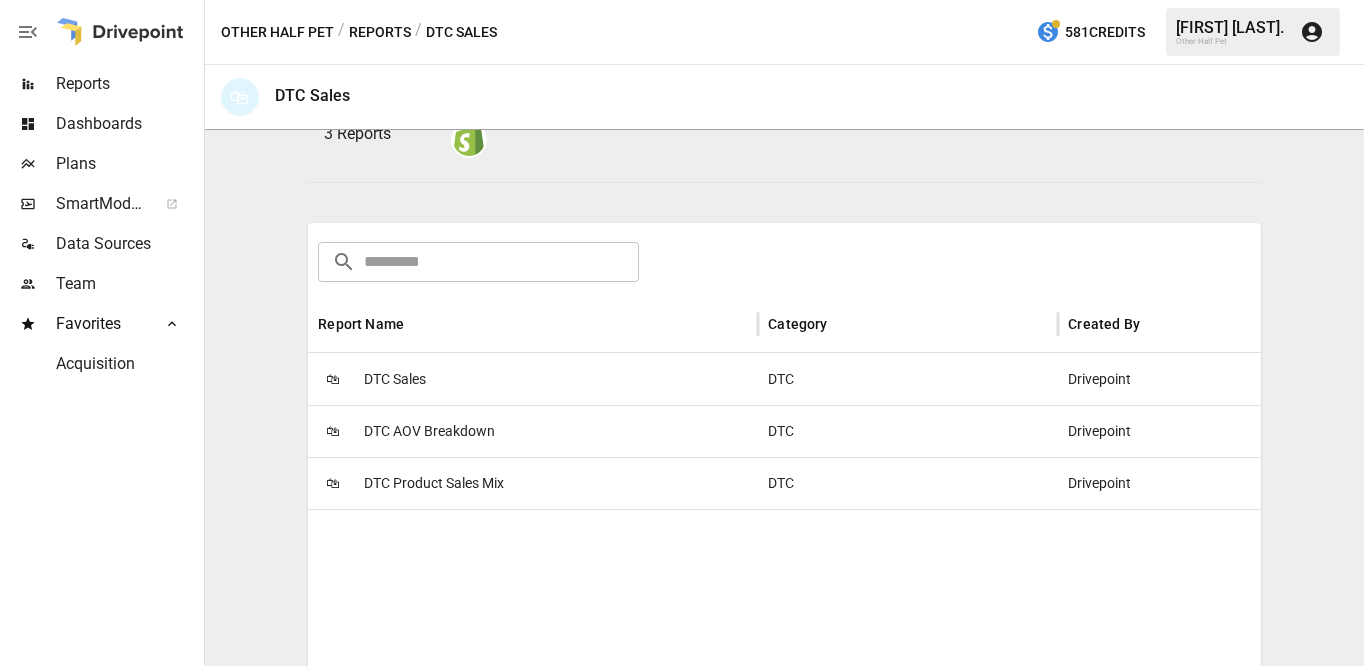 scroll, scrollTop: 263, scrollLeft: 0, axis: vertical 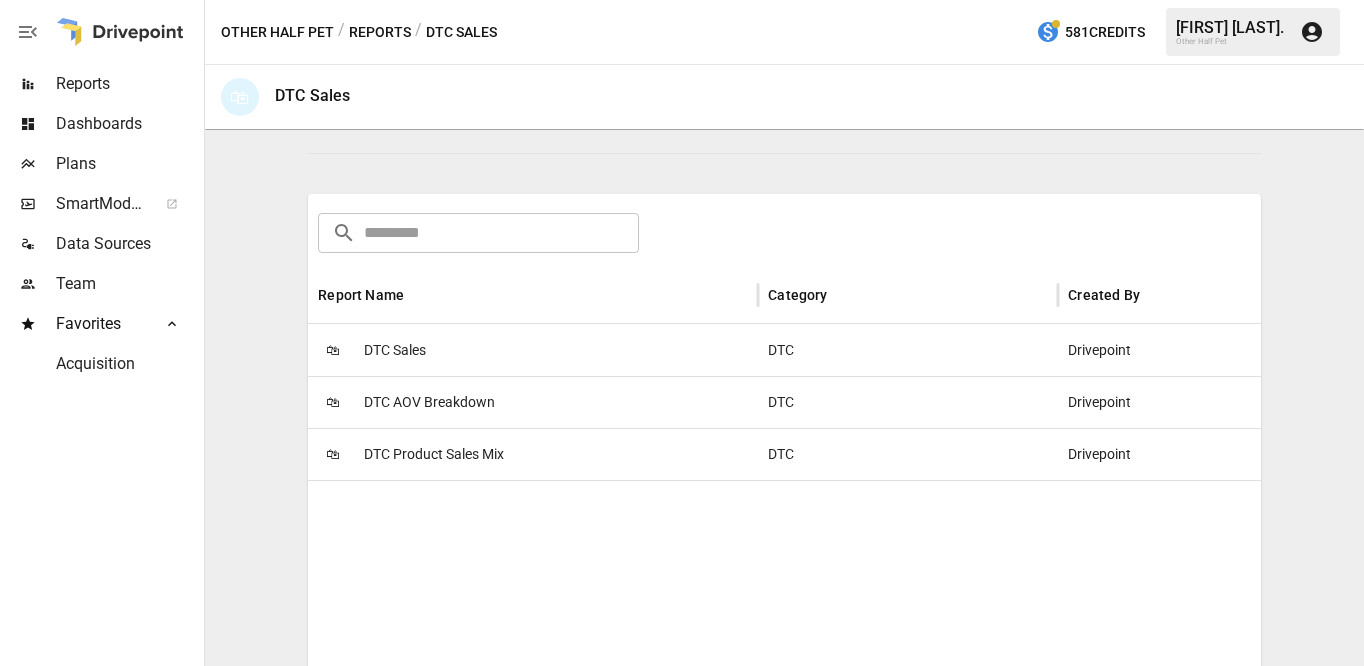 click on "DTC Product Sales Mix" at bounding box center [434, 454] 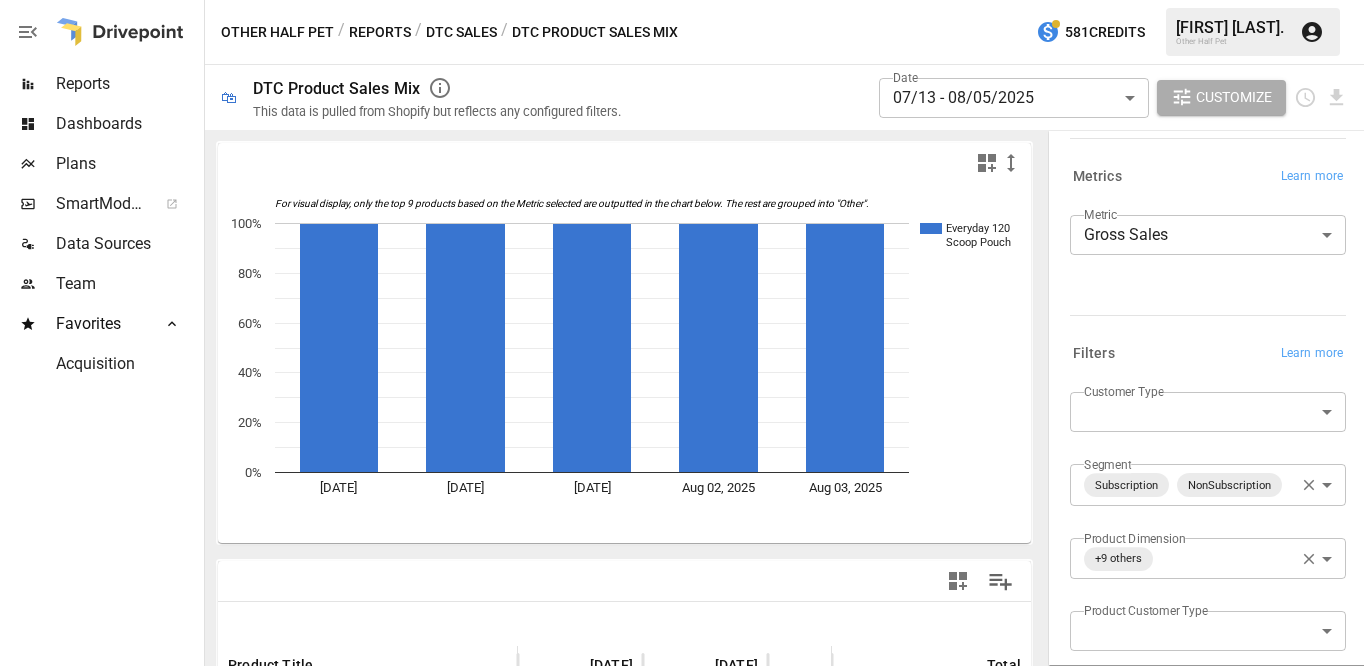 scroll, scrollTop: 256, scrollLeft: 0, axis: vertical 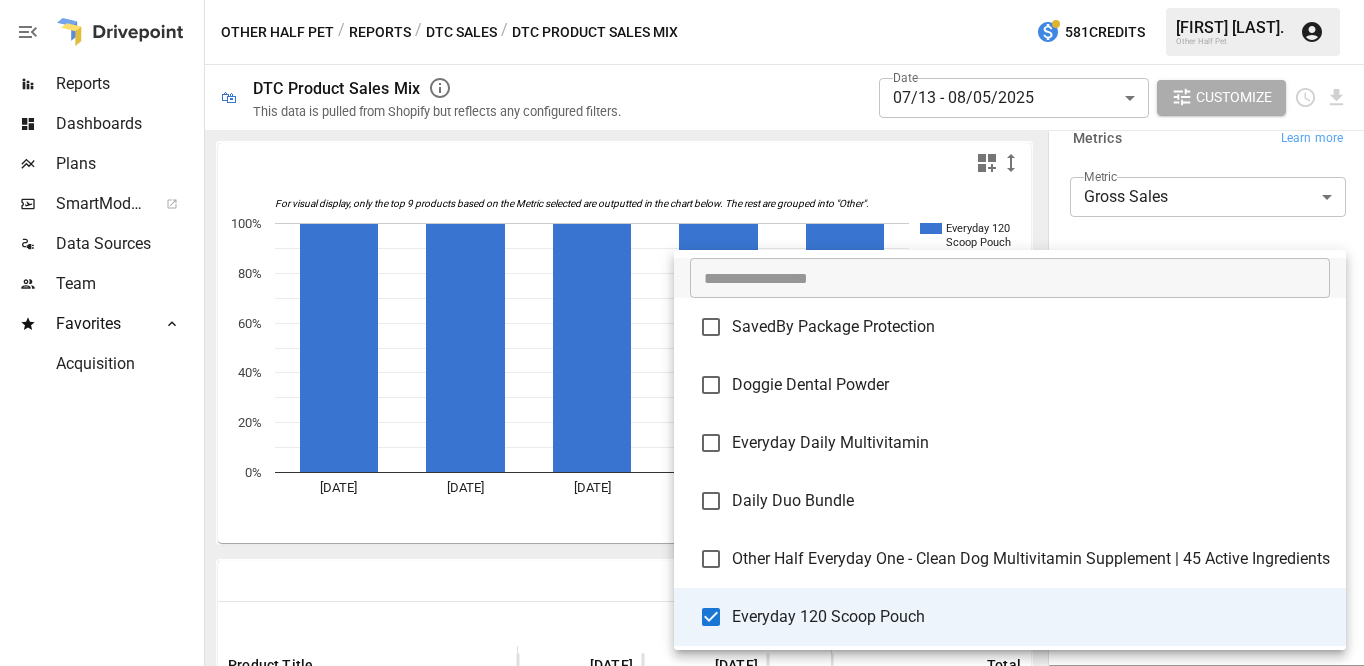 click on "**********" at bounding box center [682, 0] 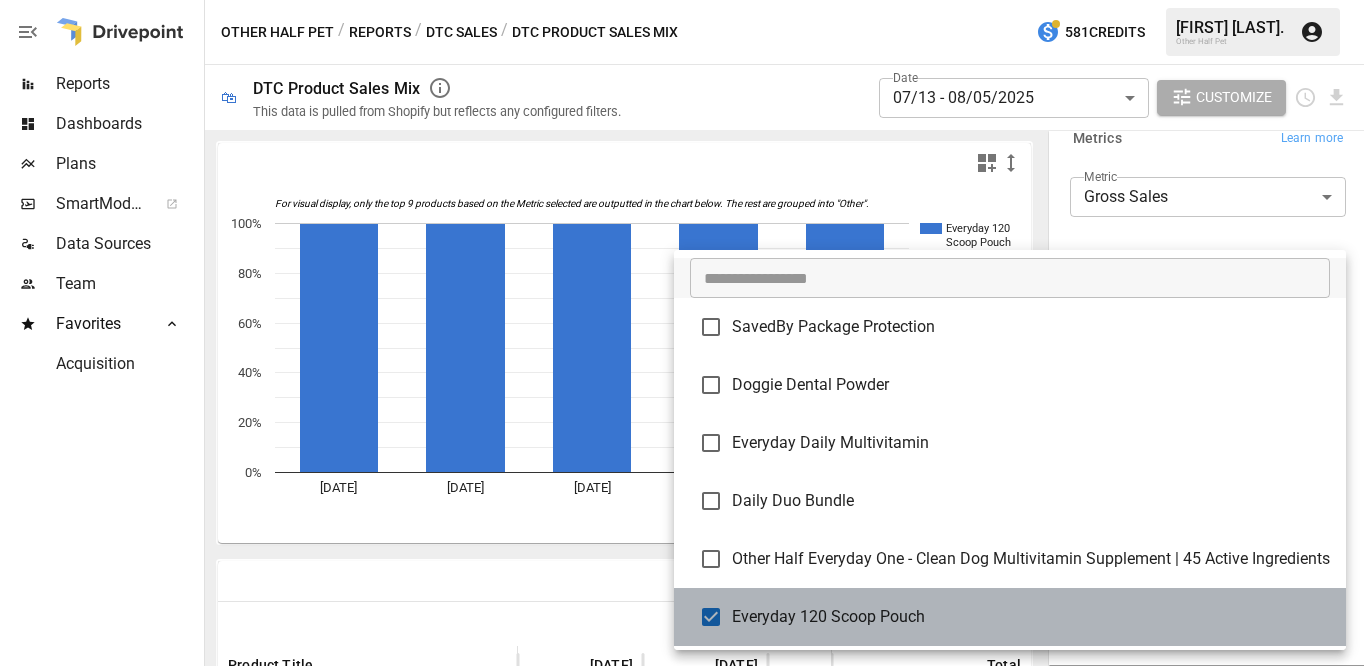 click on "Everyday 120 Scoop Pouch" at bounding box center [1031, 617] 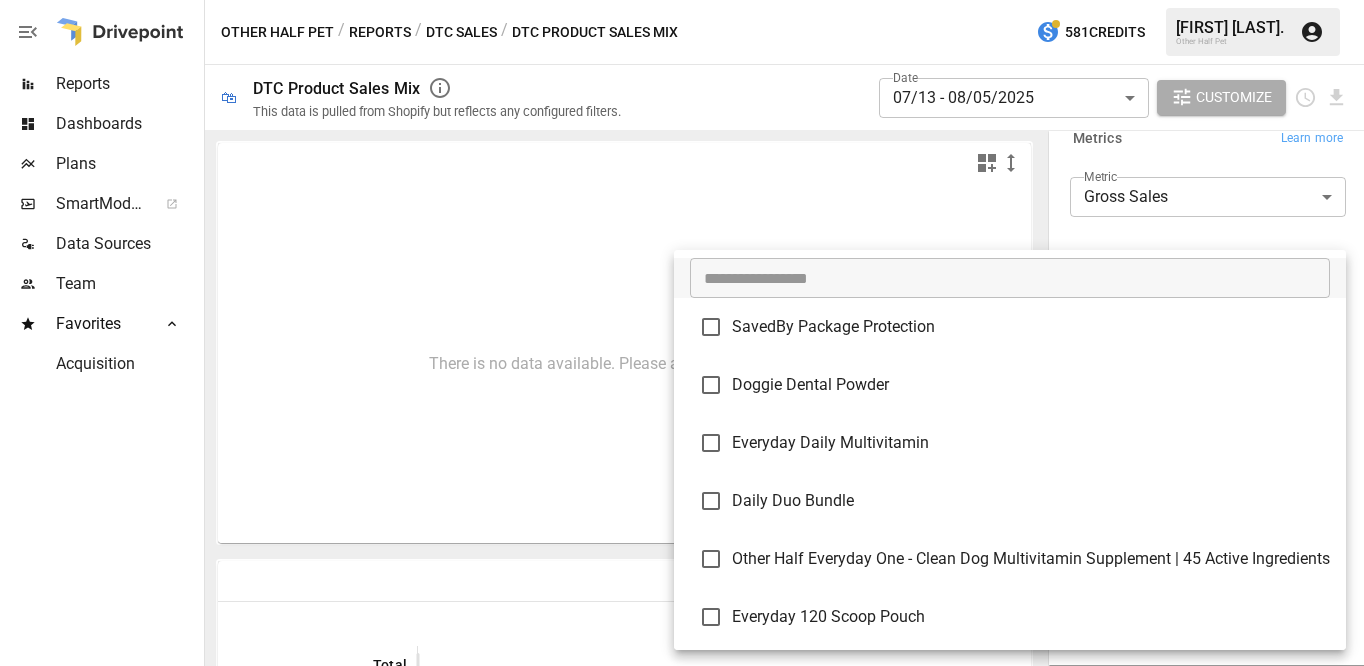 click at bounding box center [682, 333] 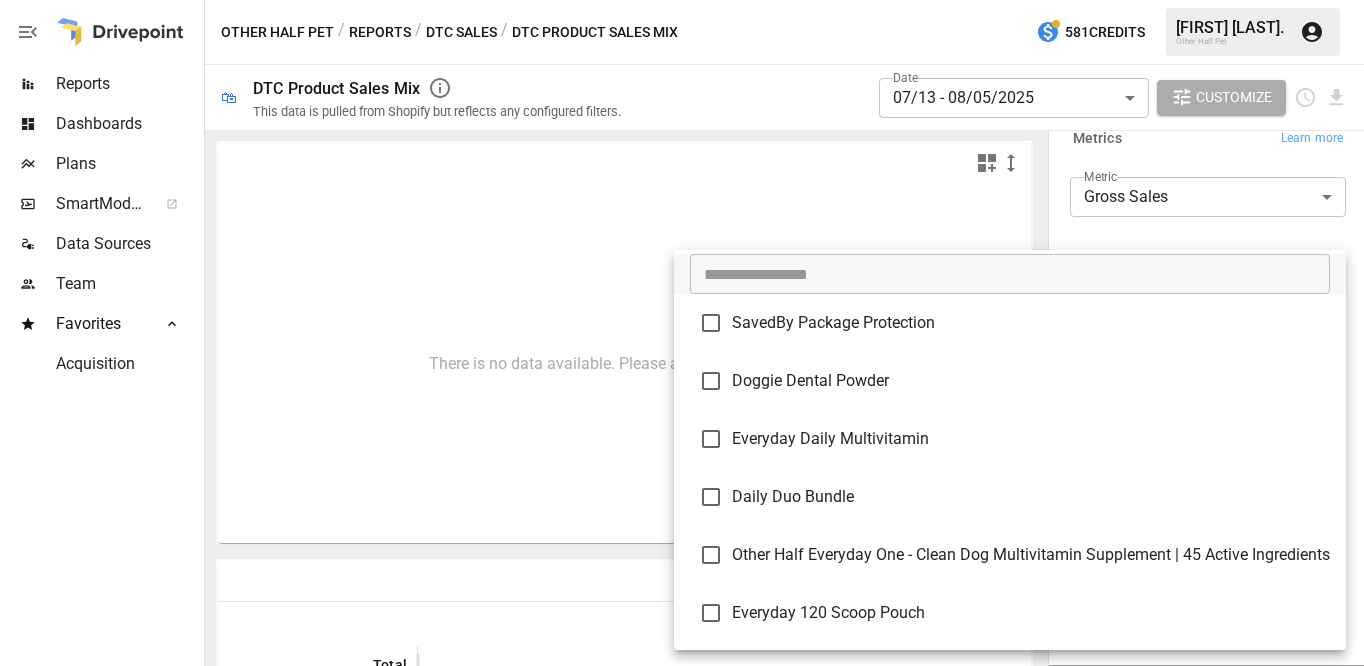 scroll, scrollTop: 4, scrollLeft: 0, axis: vertical 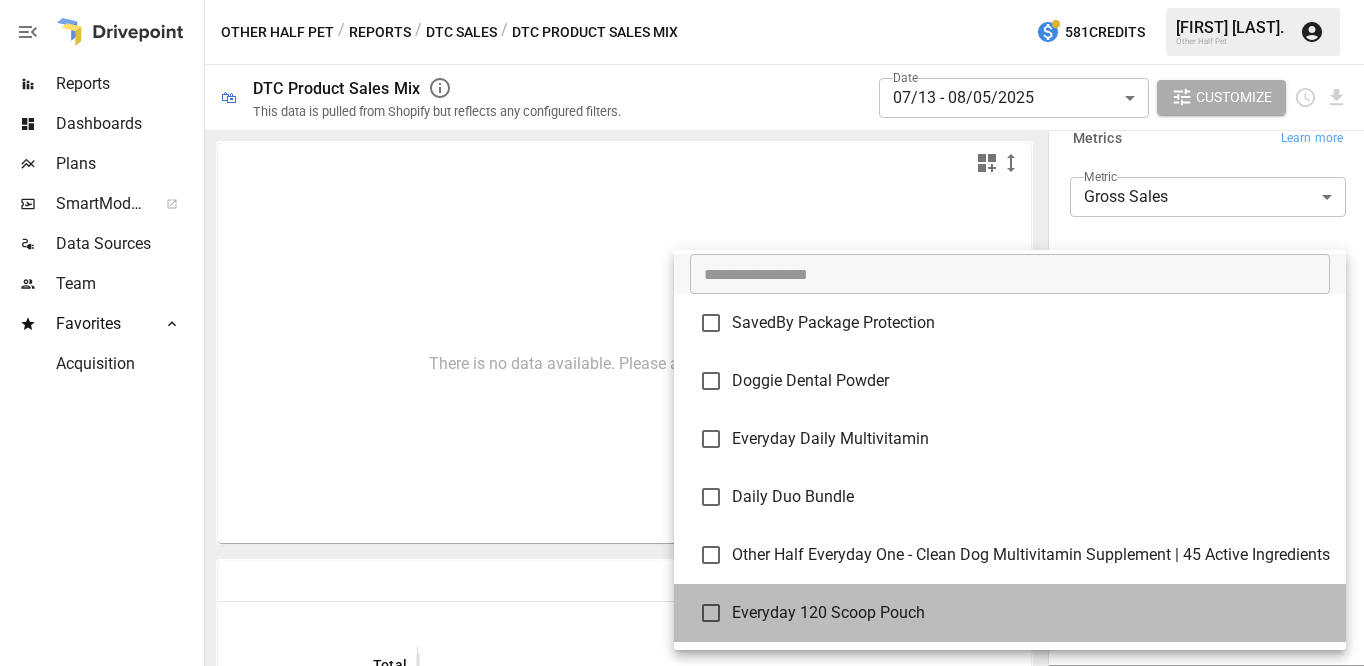 click on "Everyday 120 Scoop Pouch" at bounding box center (1031, 613) 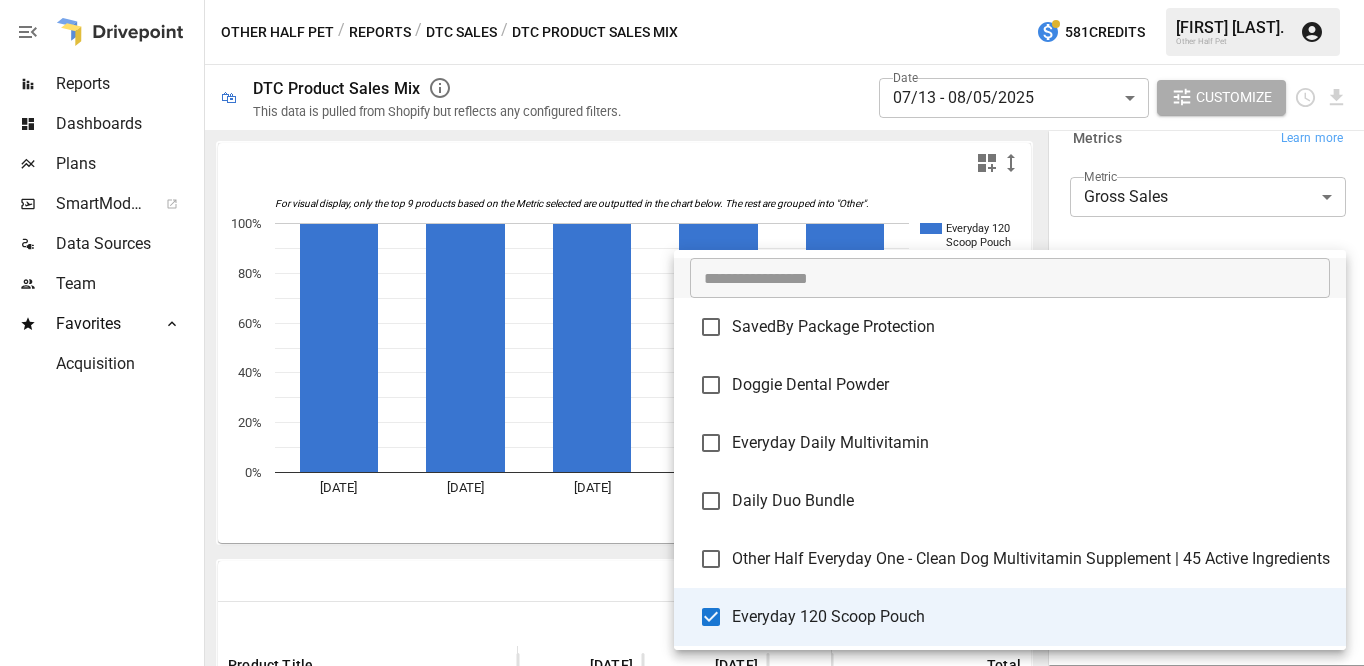 scroll, scrollTop: 0, scrollLeft: 0, axis: both 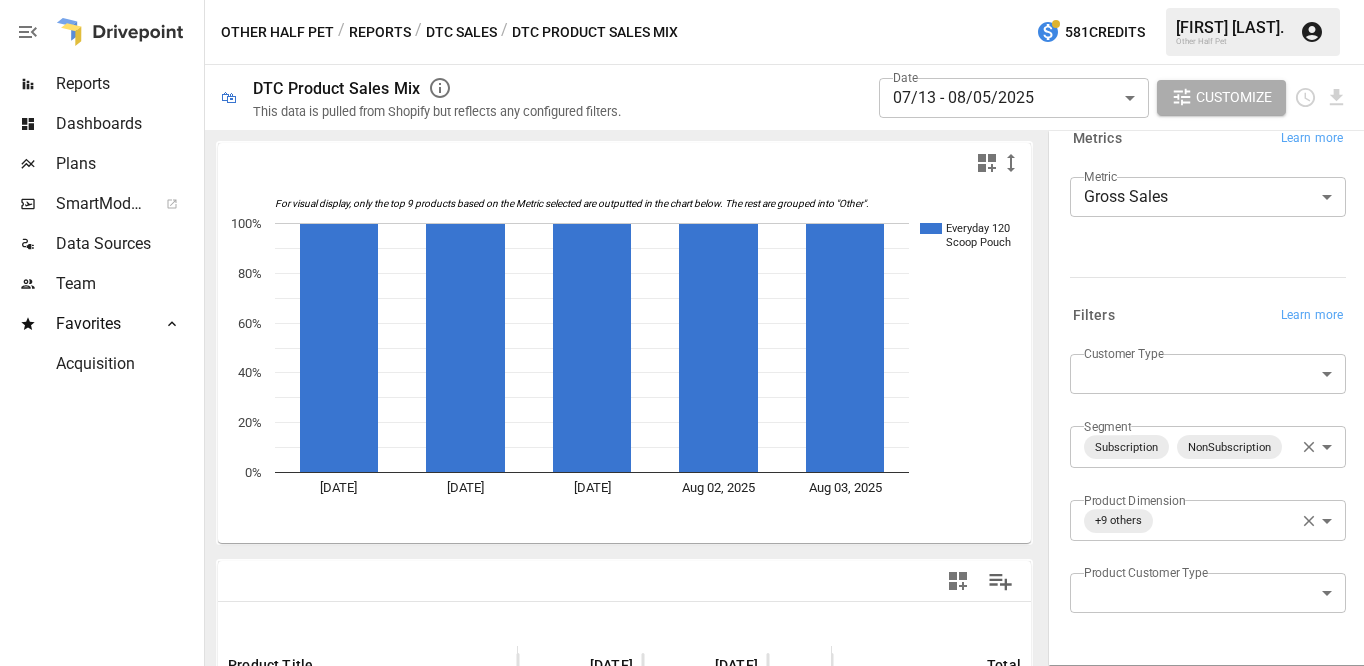 click on "Date [DATE] ****** ​" at bounding box center [1014, 97] 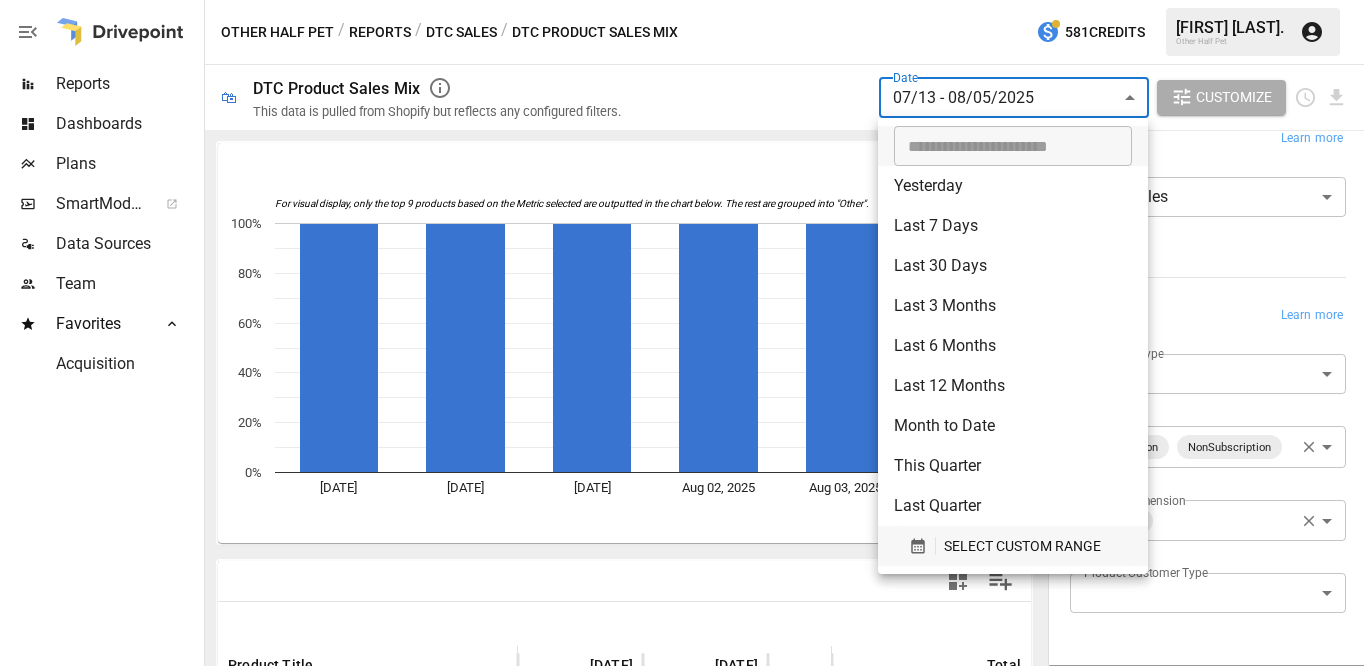 click on "SELECT CUSTOM RANGE" at bounding box center (1022, 546) 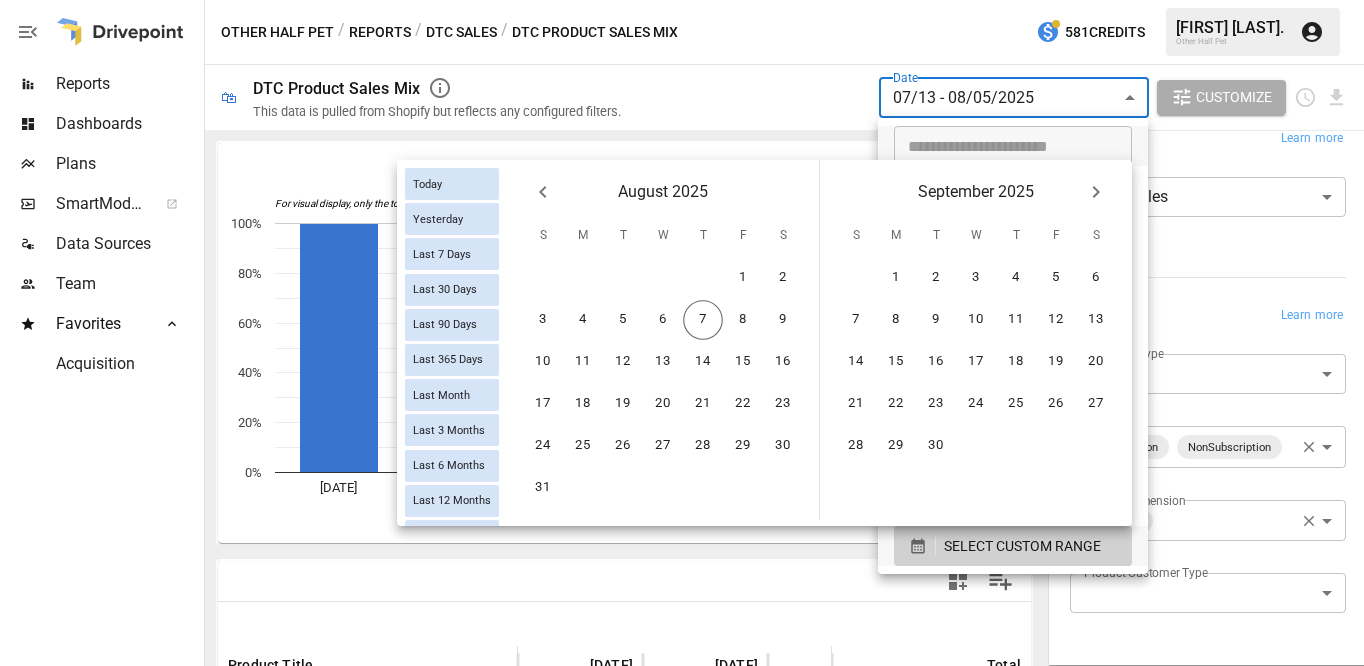 click 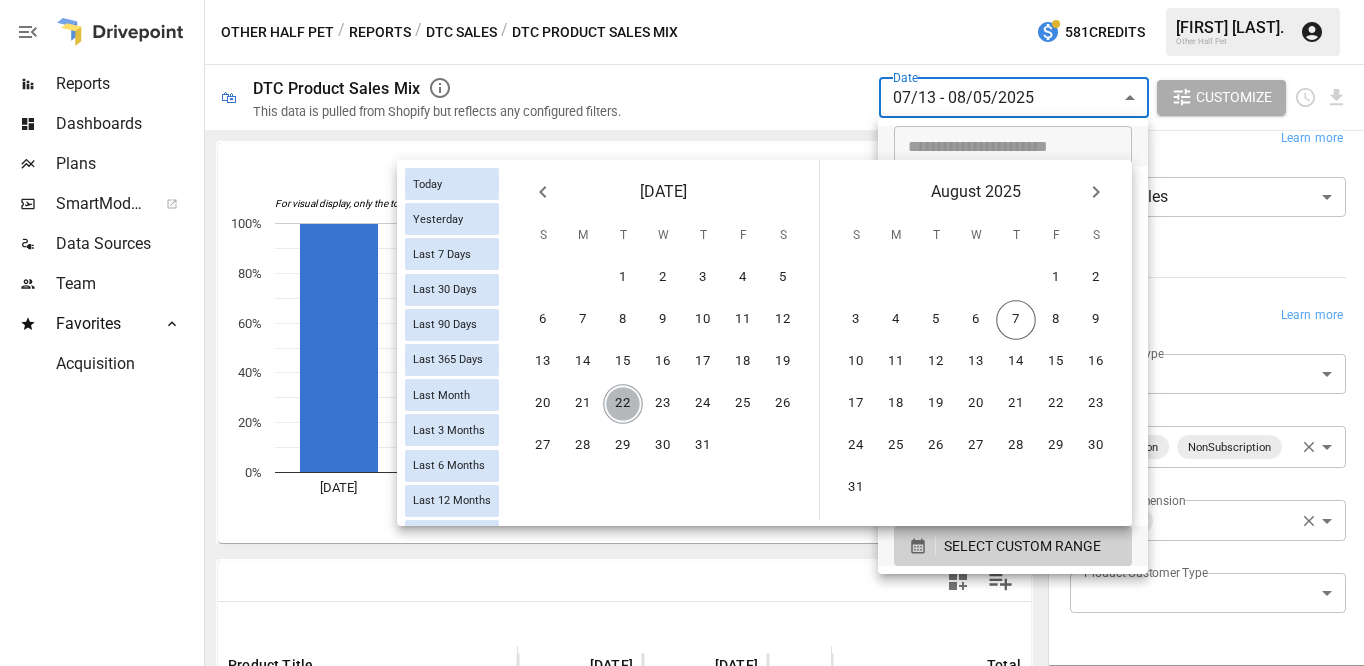 click on "22" at bounding box center [623, 404] 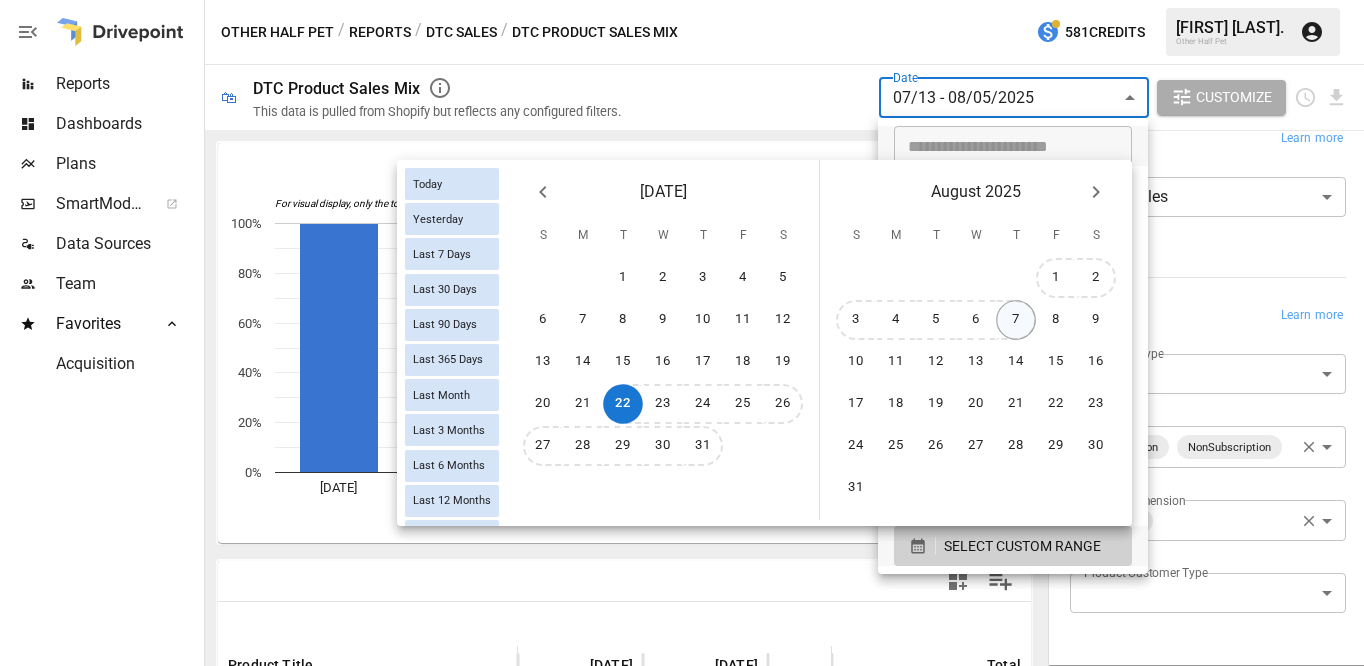 click on "7" at bounding box center (1016, 320) 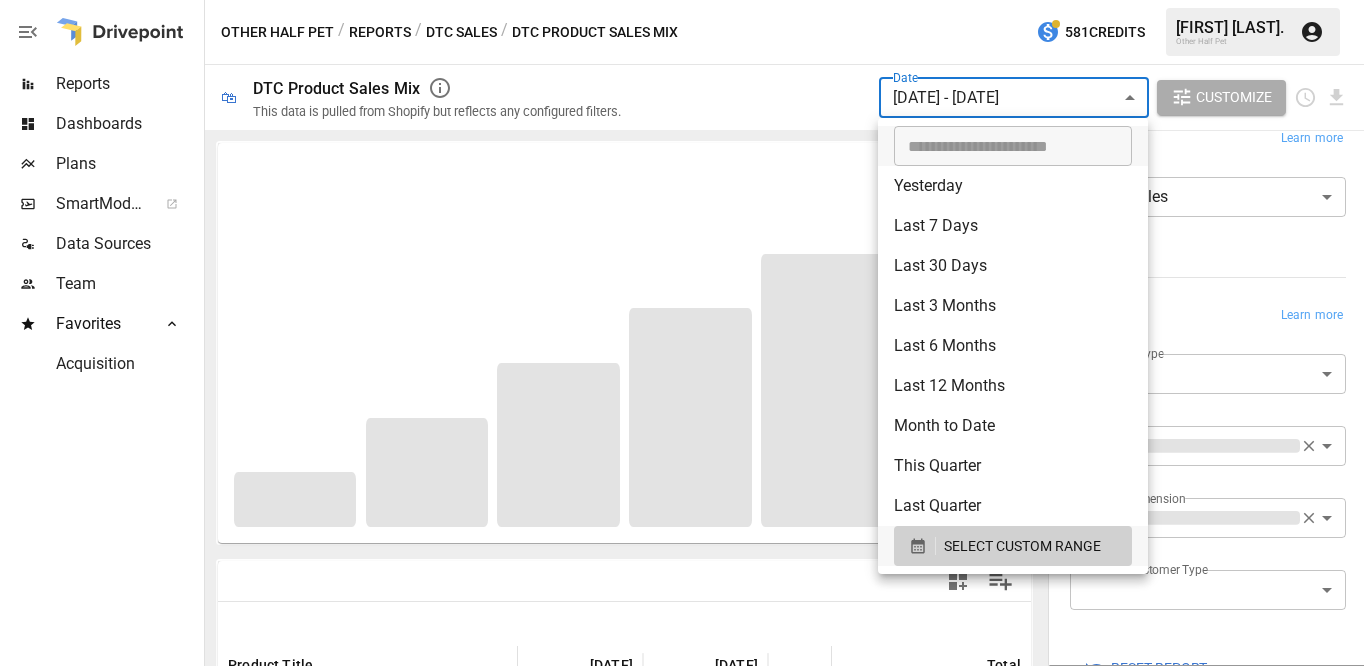 click at bounding box center [682, 333] 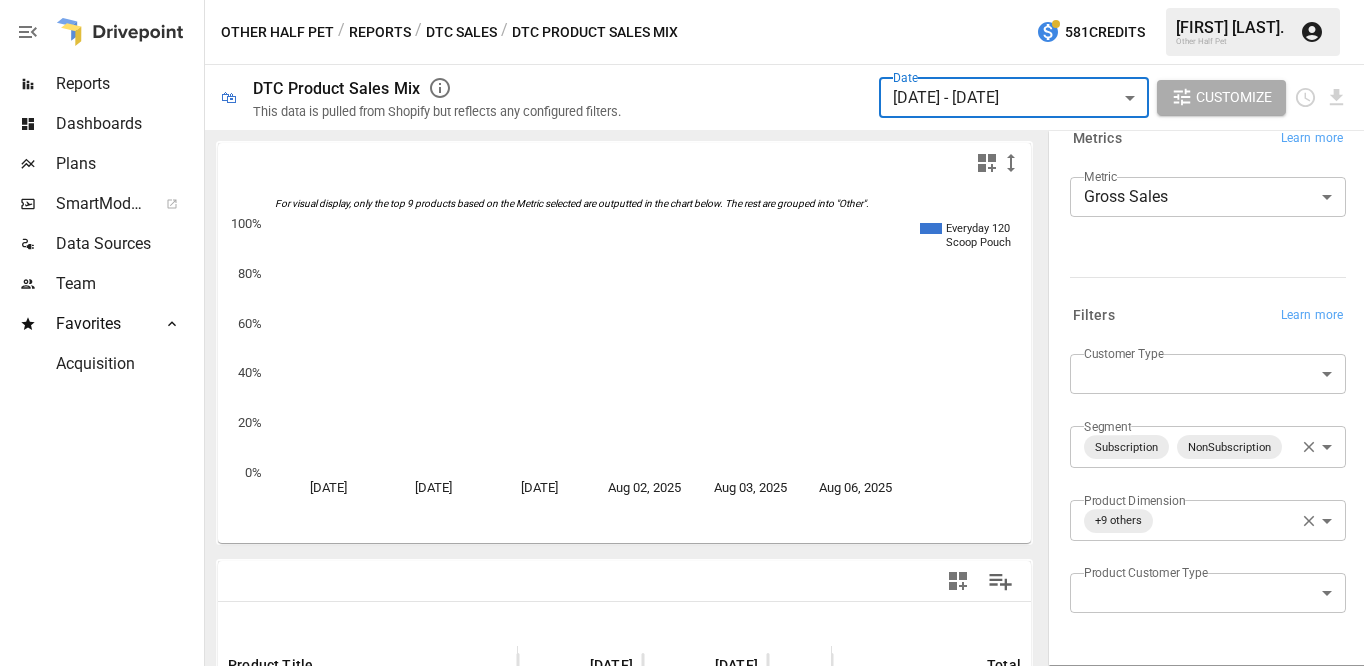scroll, scrollTop: 0, scrollLeft: 0, axis: both 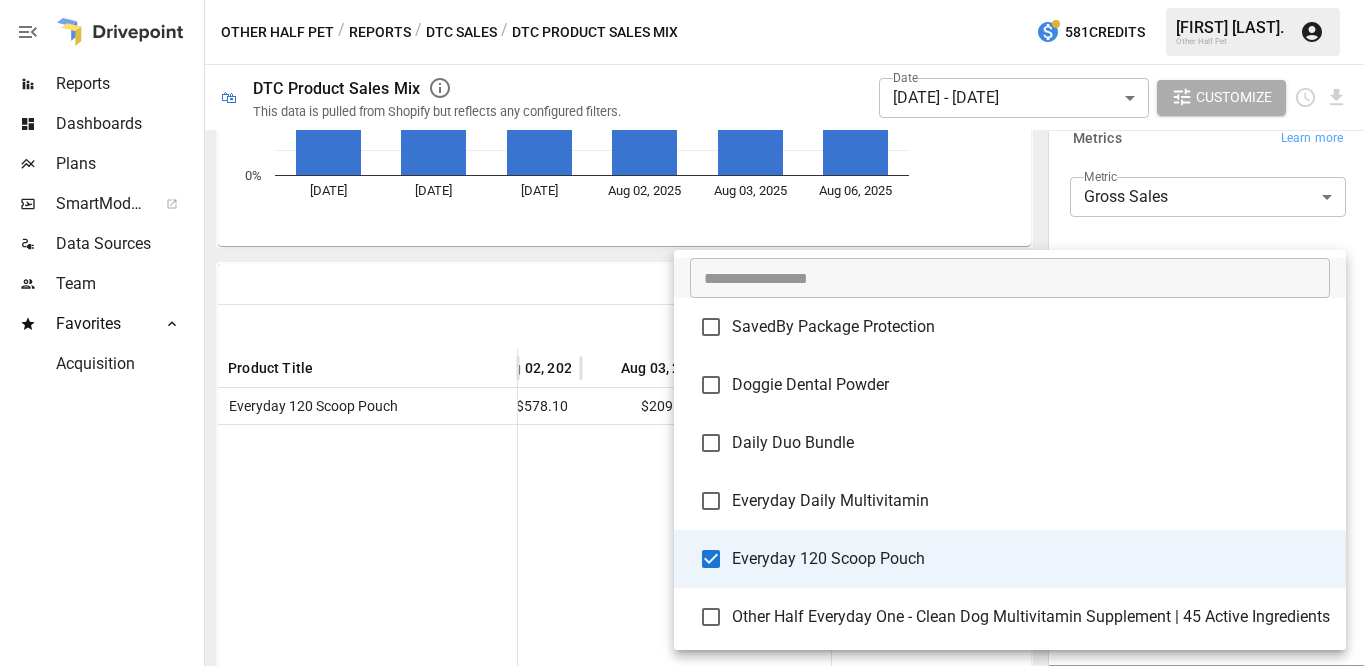 click on "**********" at bounding box center [682, 0] 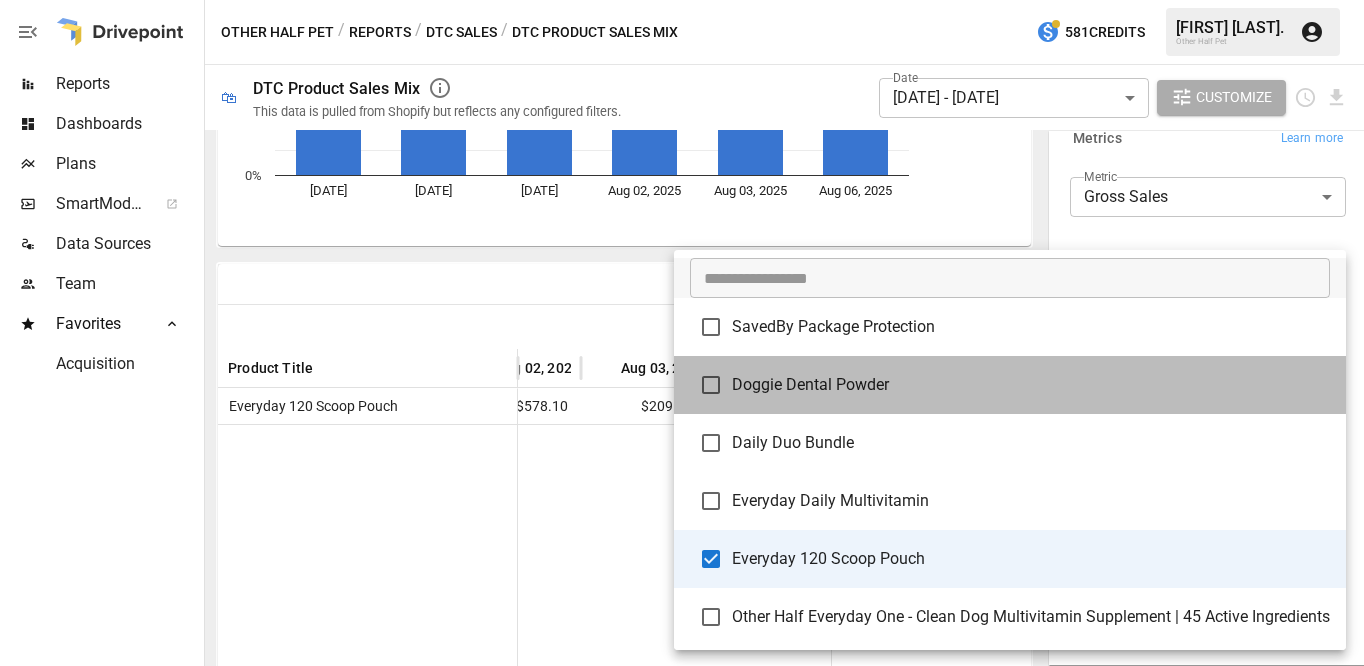 click on "Doggie Dental Powder" at bounding box center [1031, 385] 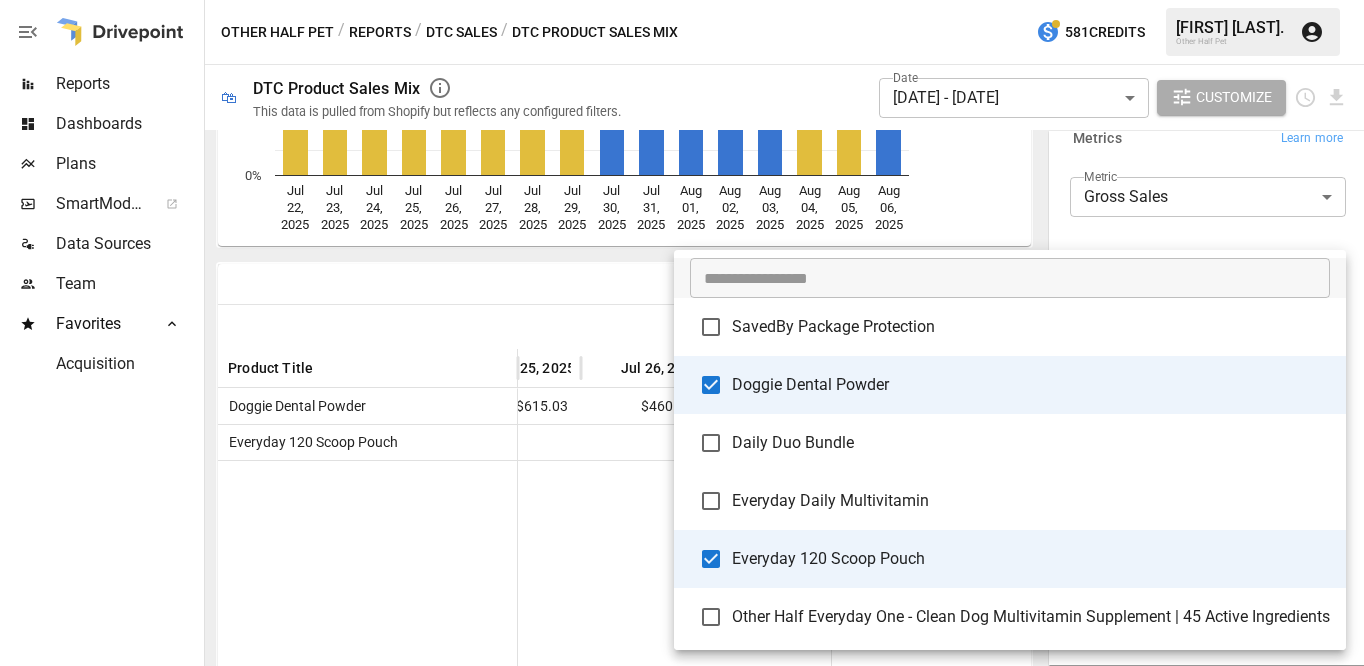 click on "Daily Duo Bundle" at bounding box center [1031, 443] 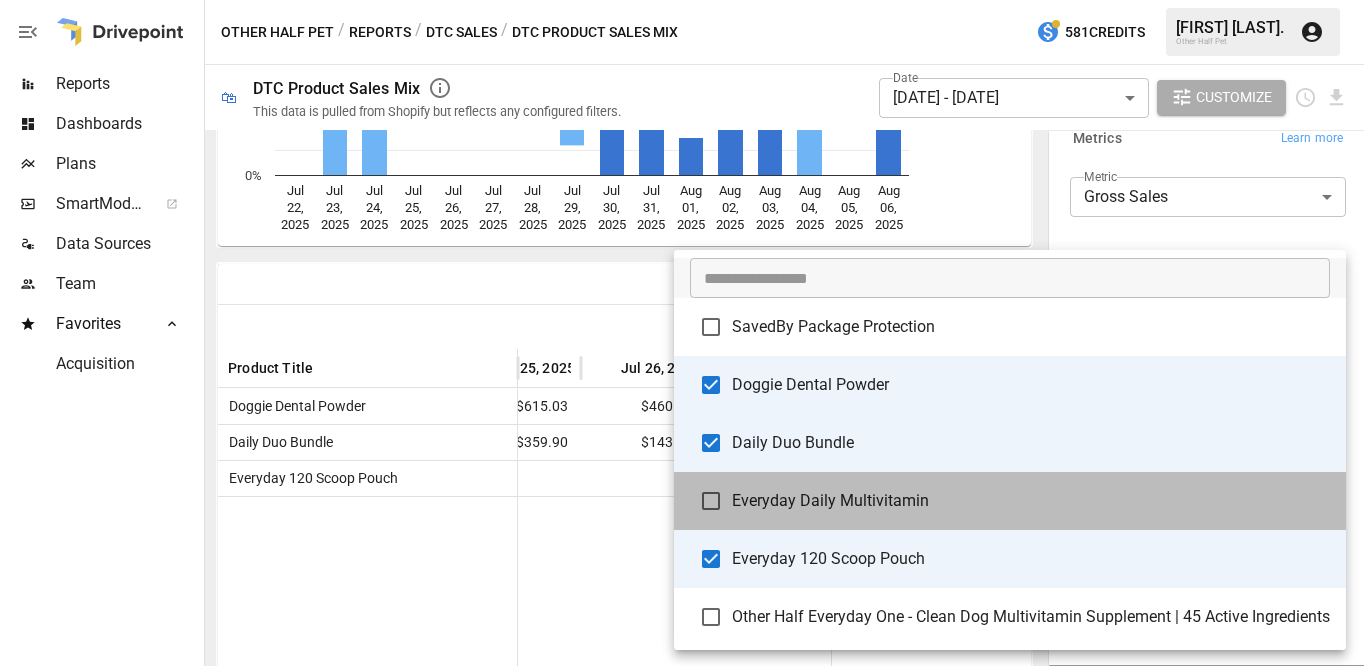 click on "Everyday Daily Multivitamin" at bounding box center (1031, 501) 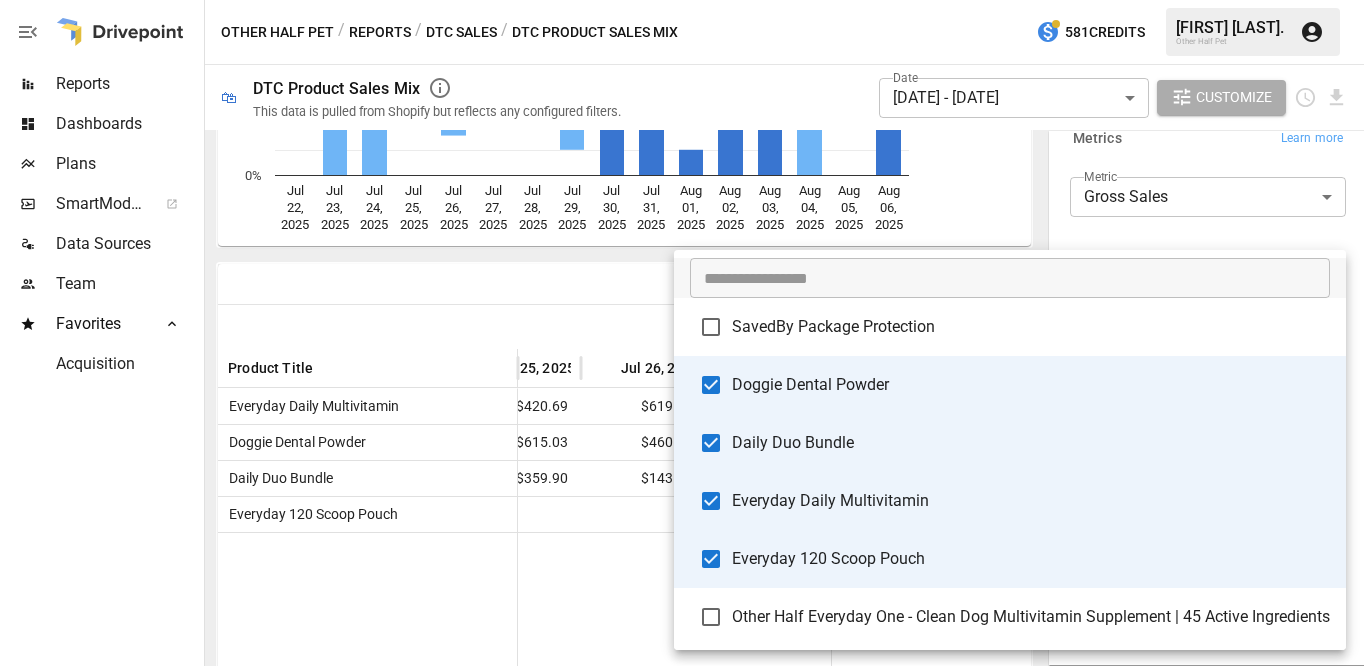 click on "Other Half Everyday One - Clean Dog Multivitamin Supplement | 45 Active Ingredients" at bounding box center [1031, 617] 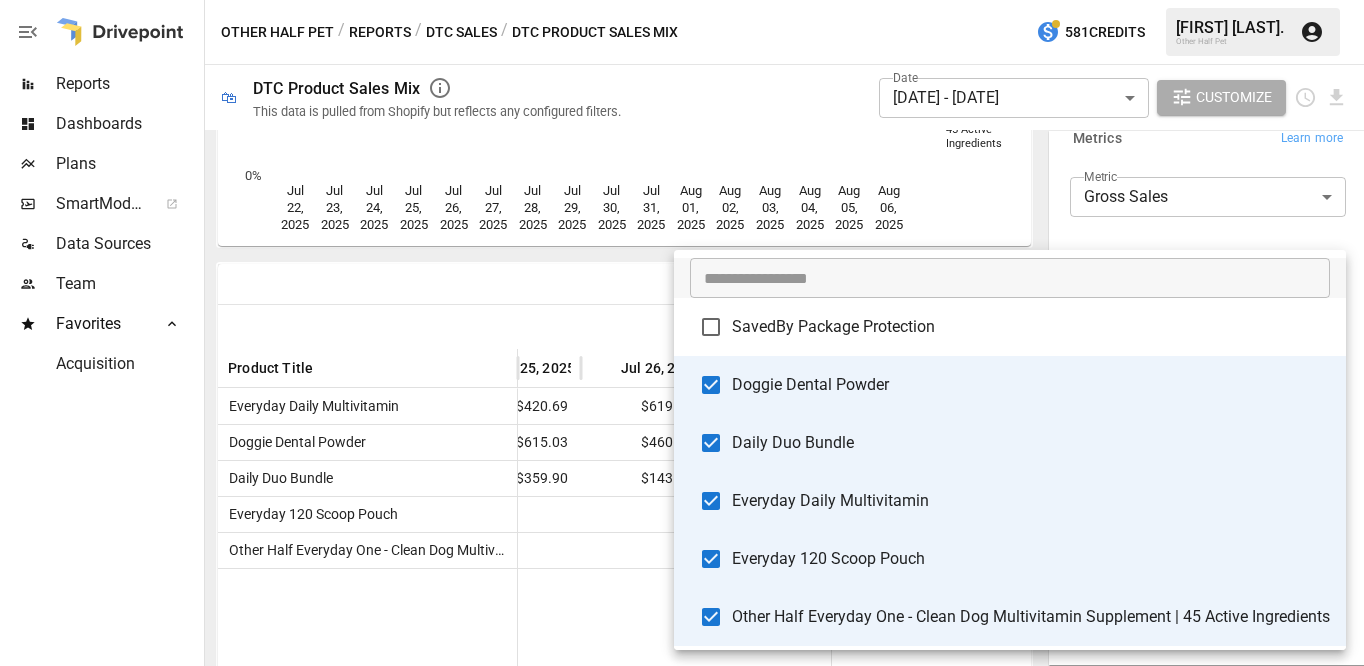 scroll, scrollTop: 0, scrollLeft: 0, axis: both 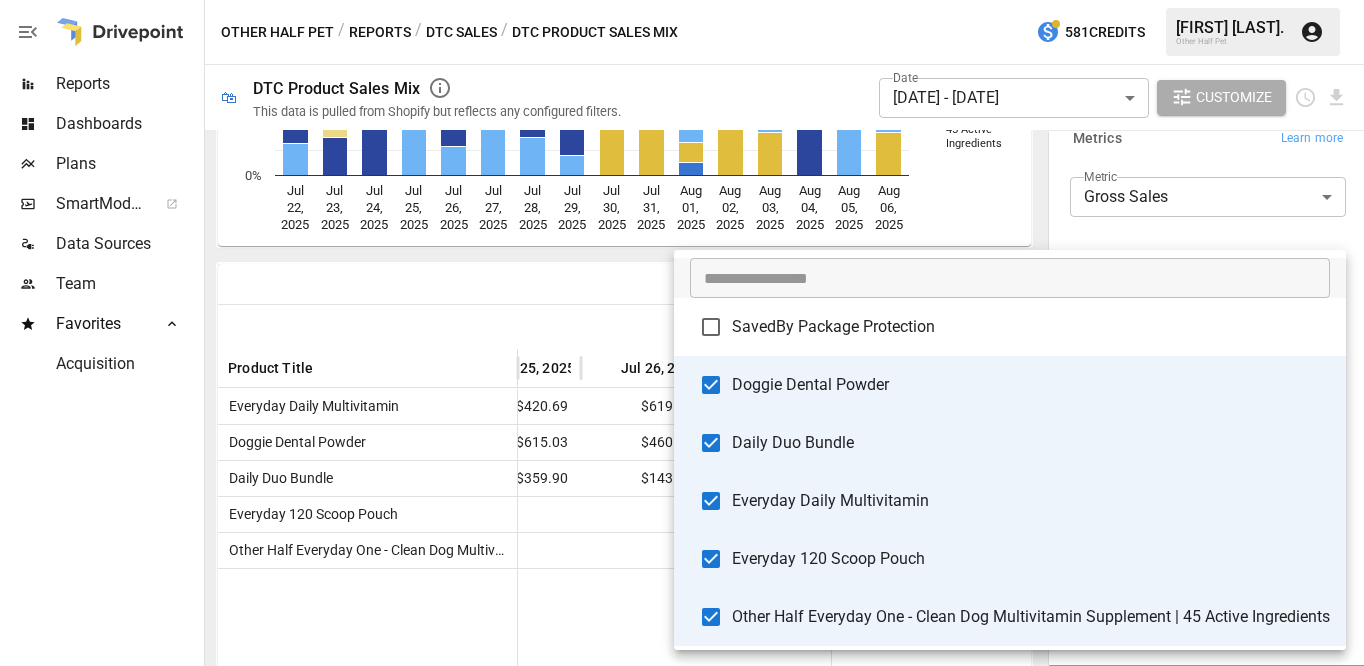 click at bounding box center (682, 333) 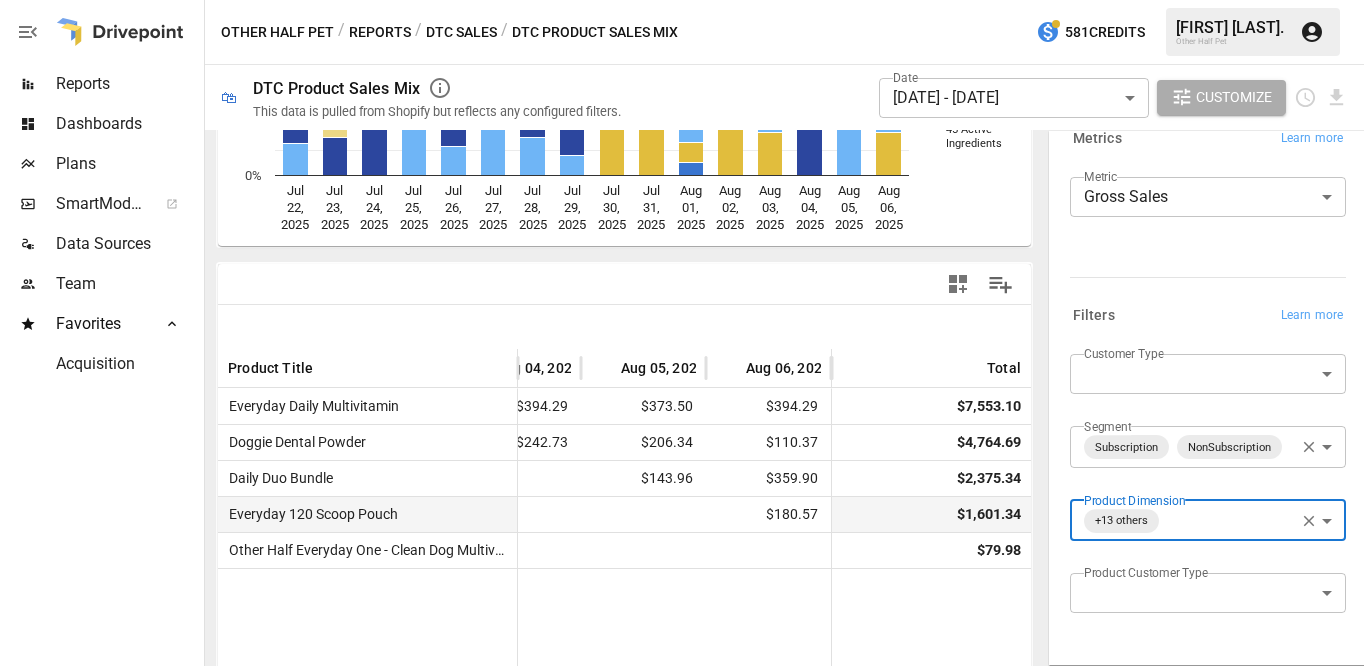 scroll, scrollTop: 0, scrollLeft: 1688, axis: horizontal 